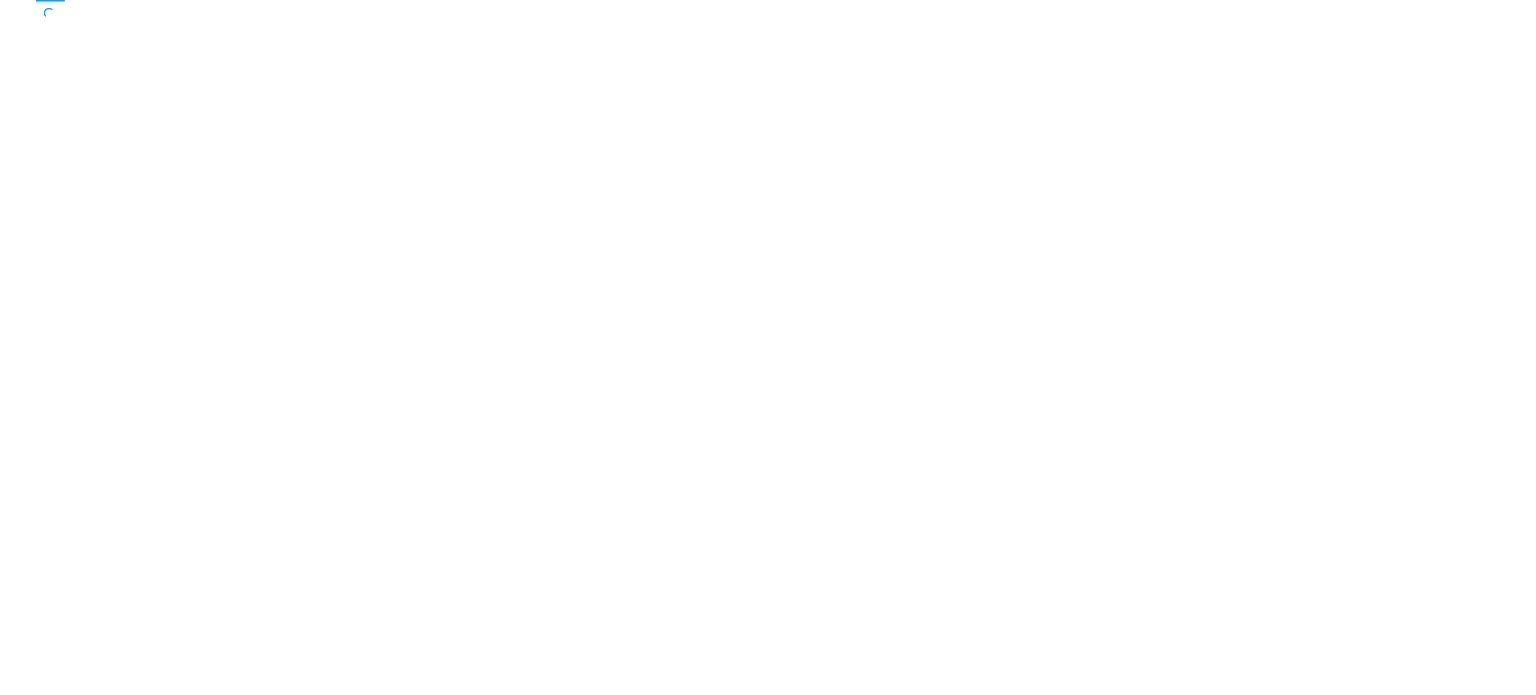 scroll, scrollTop: 0, scrollLeft: 0, axis: both 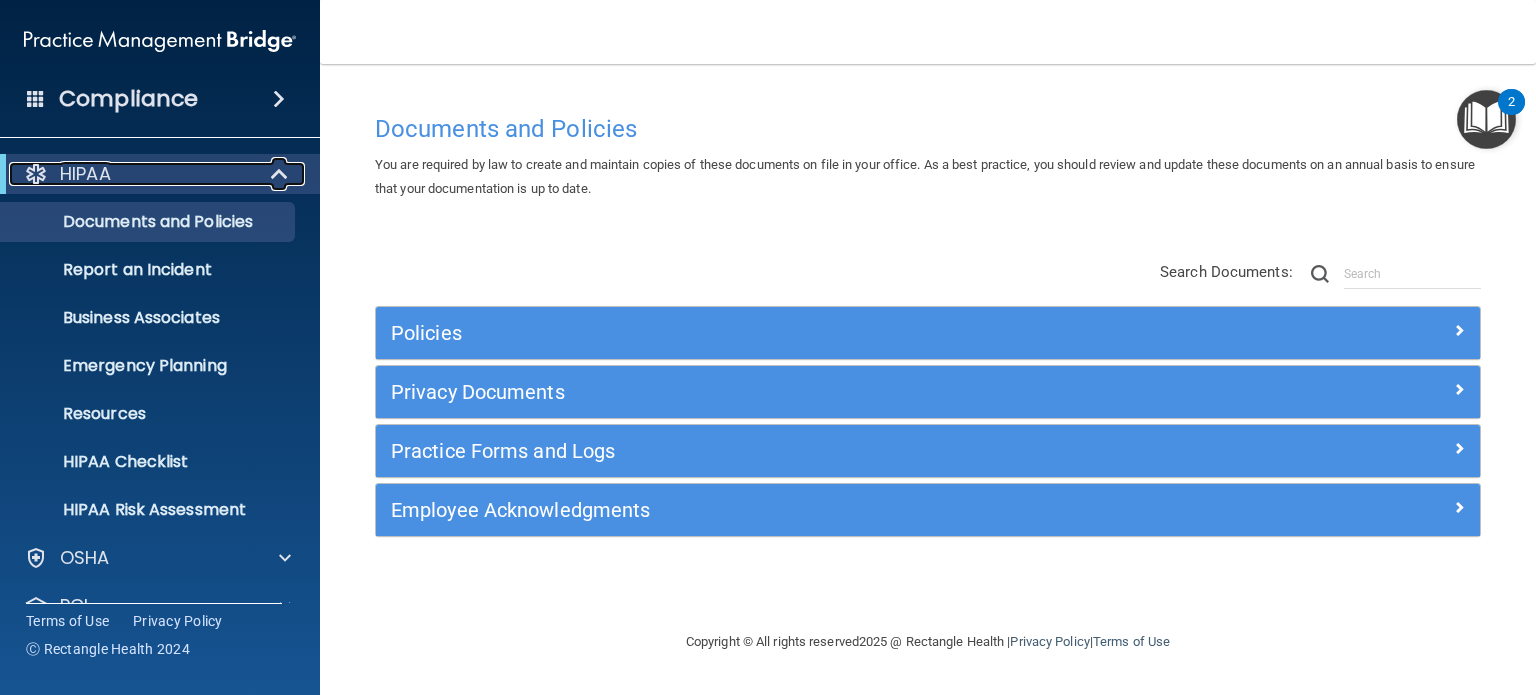 click at bounding box center (281, 174) 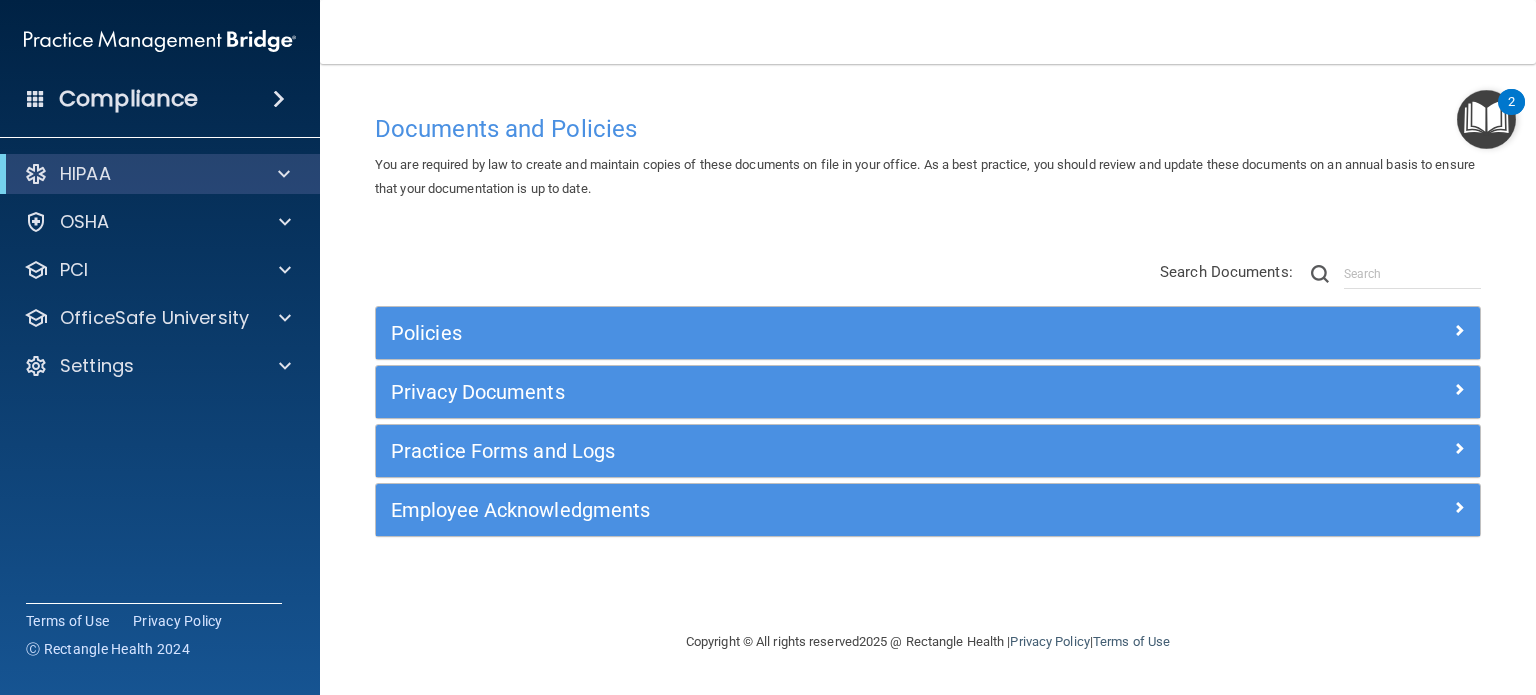 click at bounding box center (279, 99) 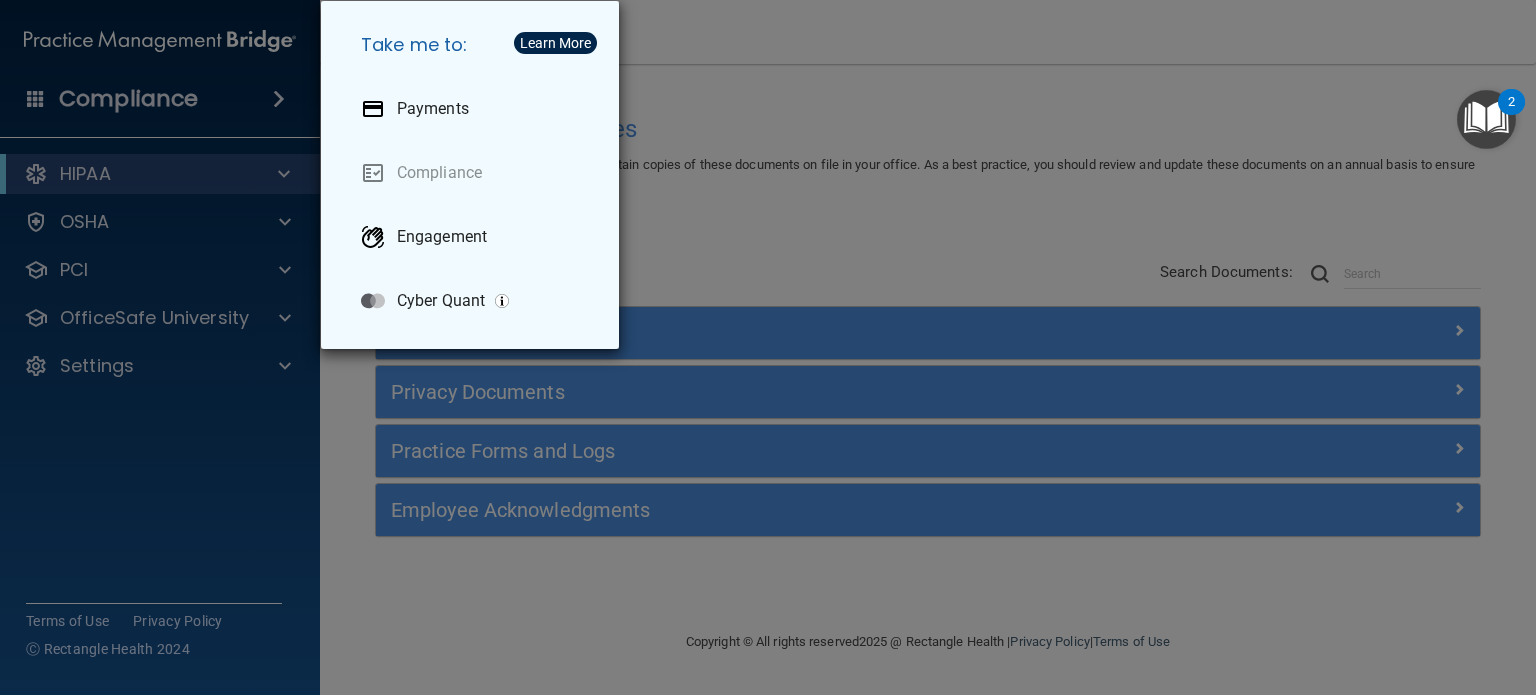 click on "Take me to:             Payments                   Compliance                     Engagement                     Cyber Quant" at bounding box center [768, 347] 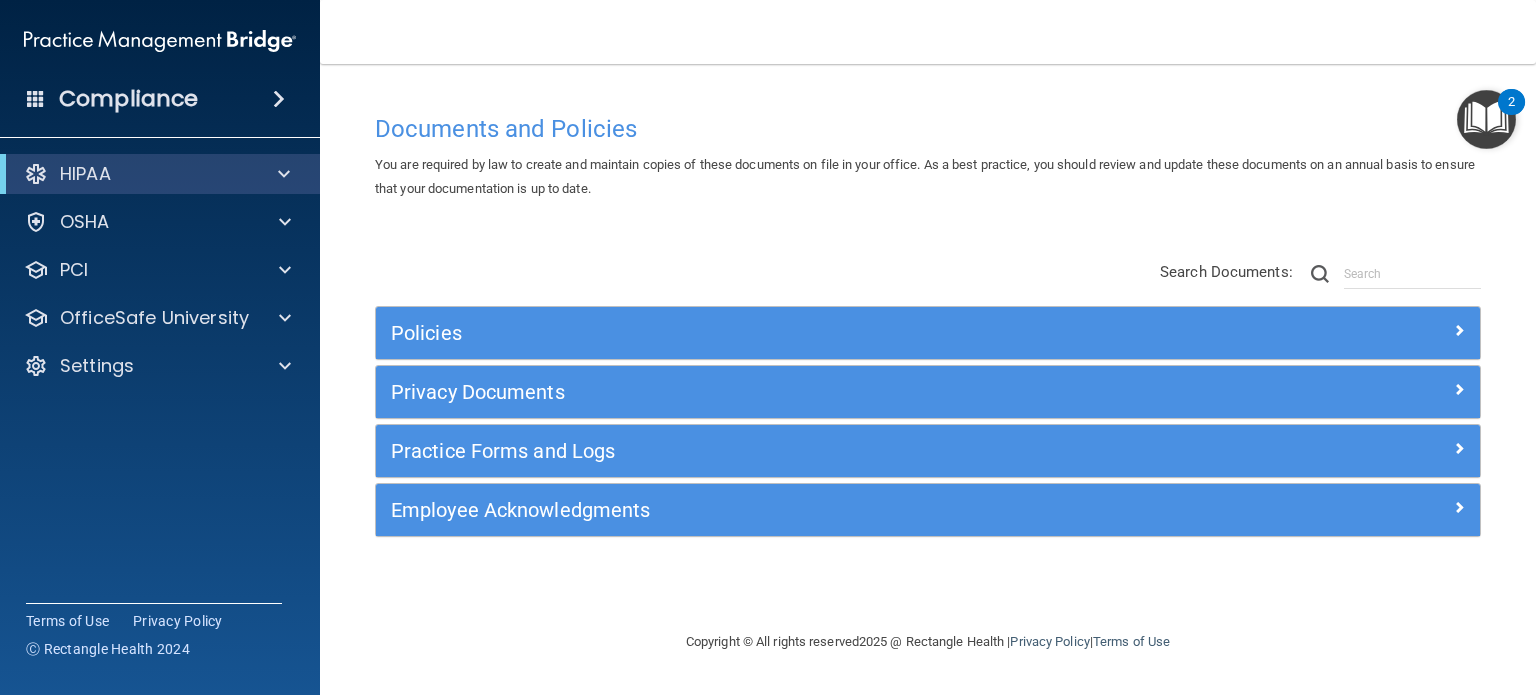 click at bounding box center [279, 99] 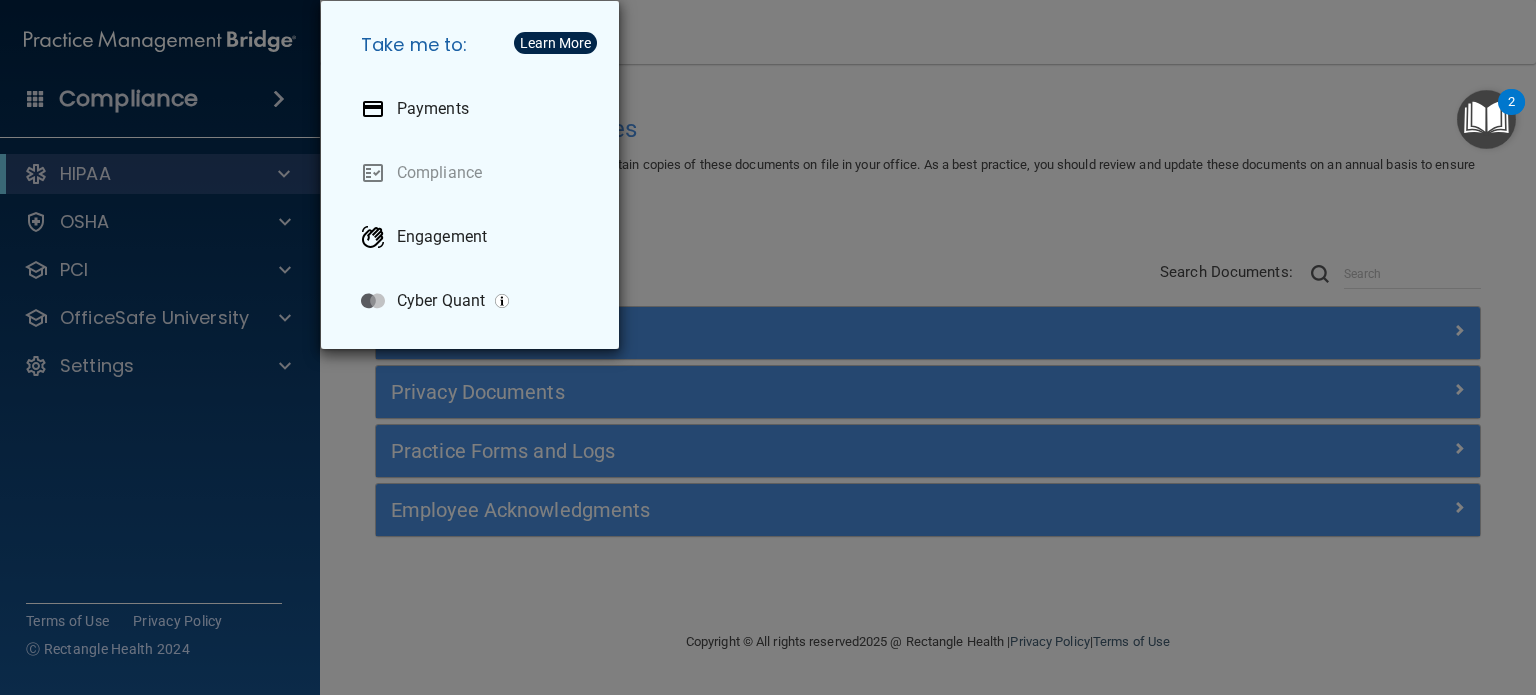 click on "Take me to:             Payments                   Compliance                     Engagement                     Cyber Quant" at bounding box center [768, 347] 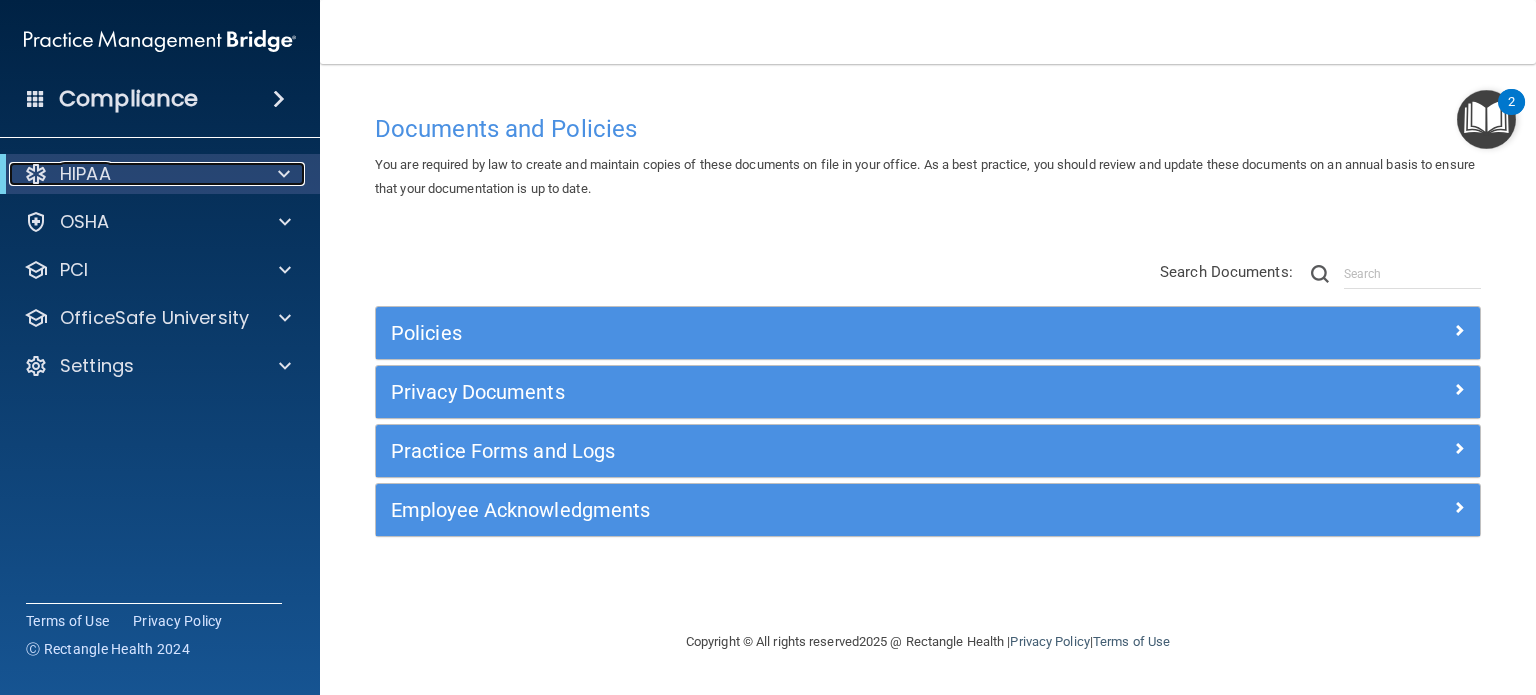 click at bounding box center [284, 174] 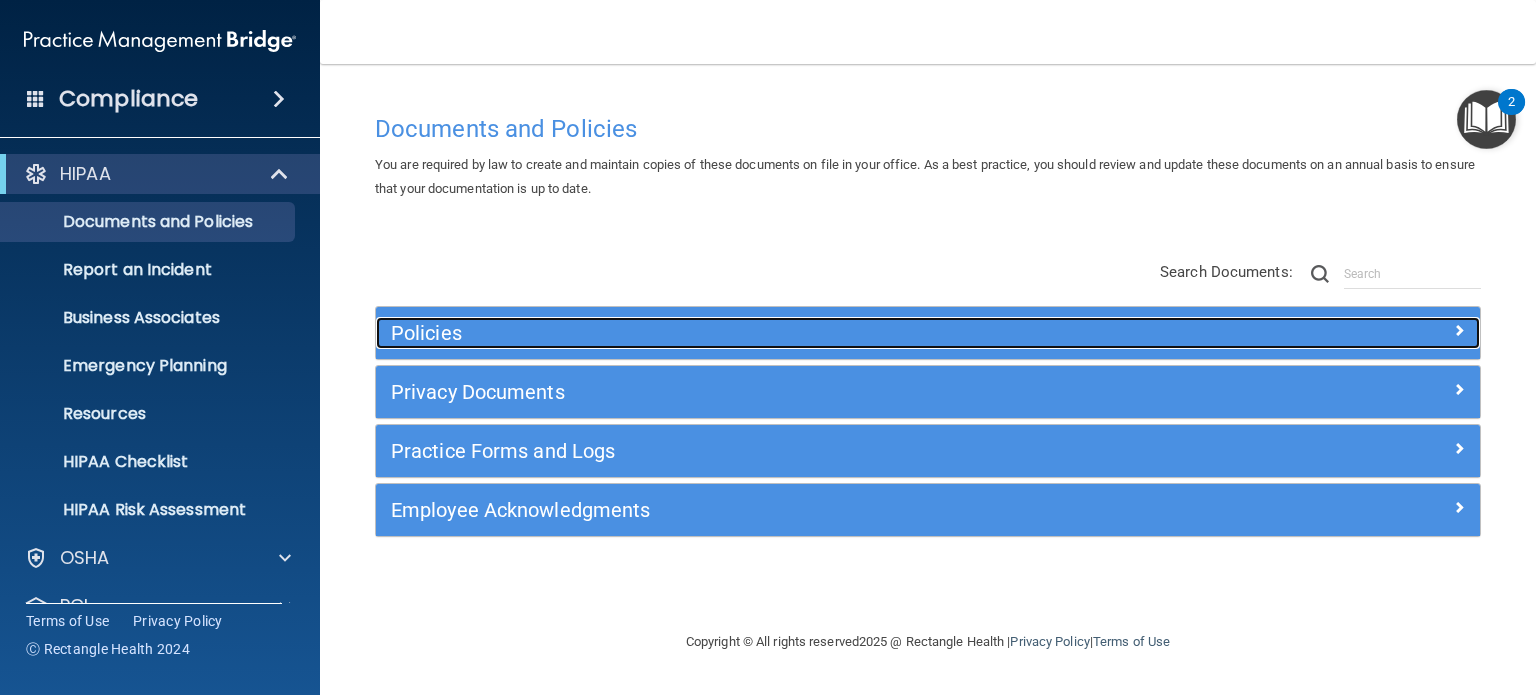 click on "Policies" at bounding box center [790, 333] 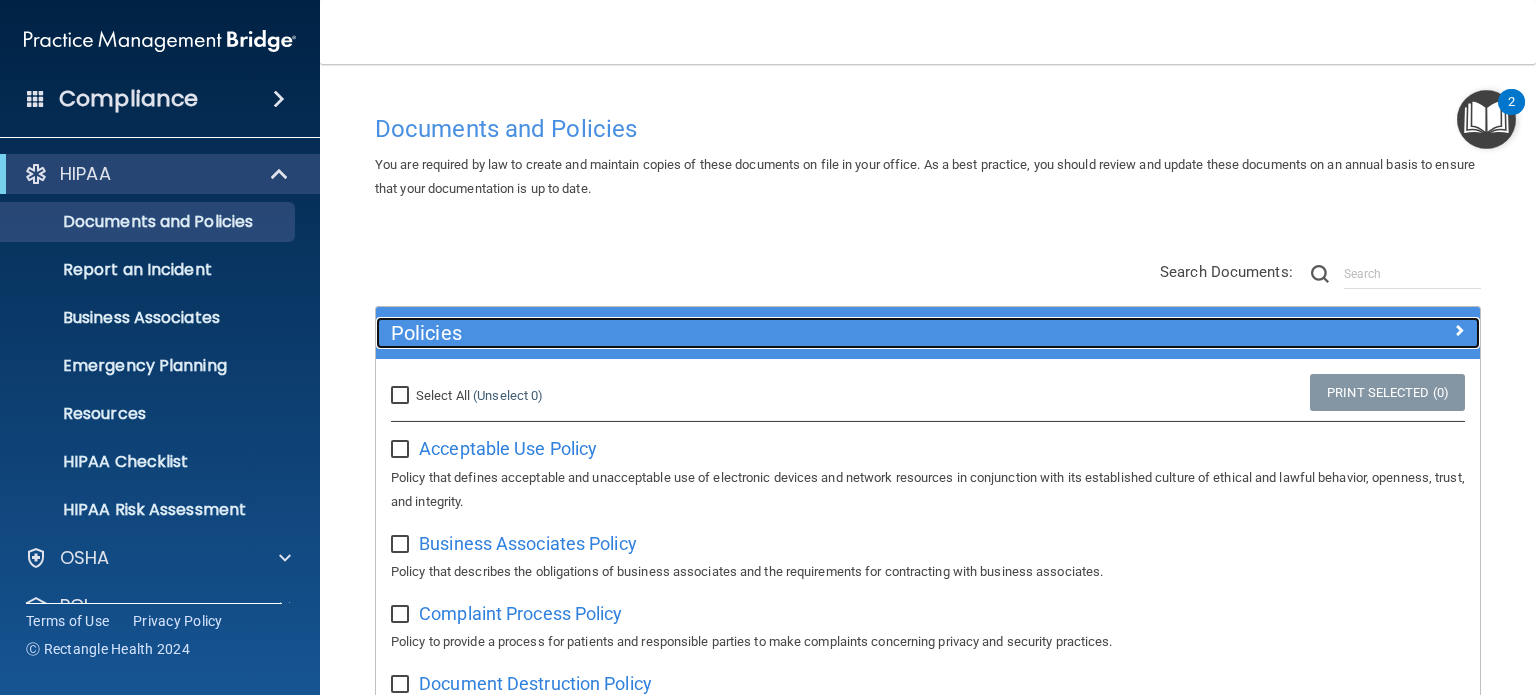 scroll, scrollTop: 400, scrollLeft: 0, axis: vertical 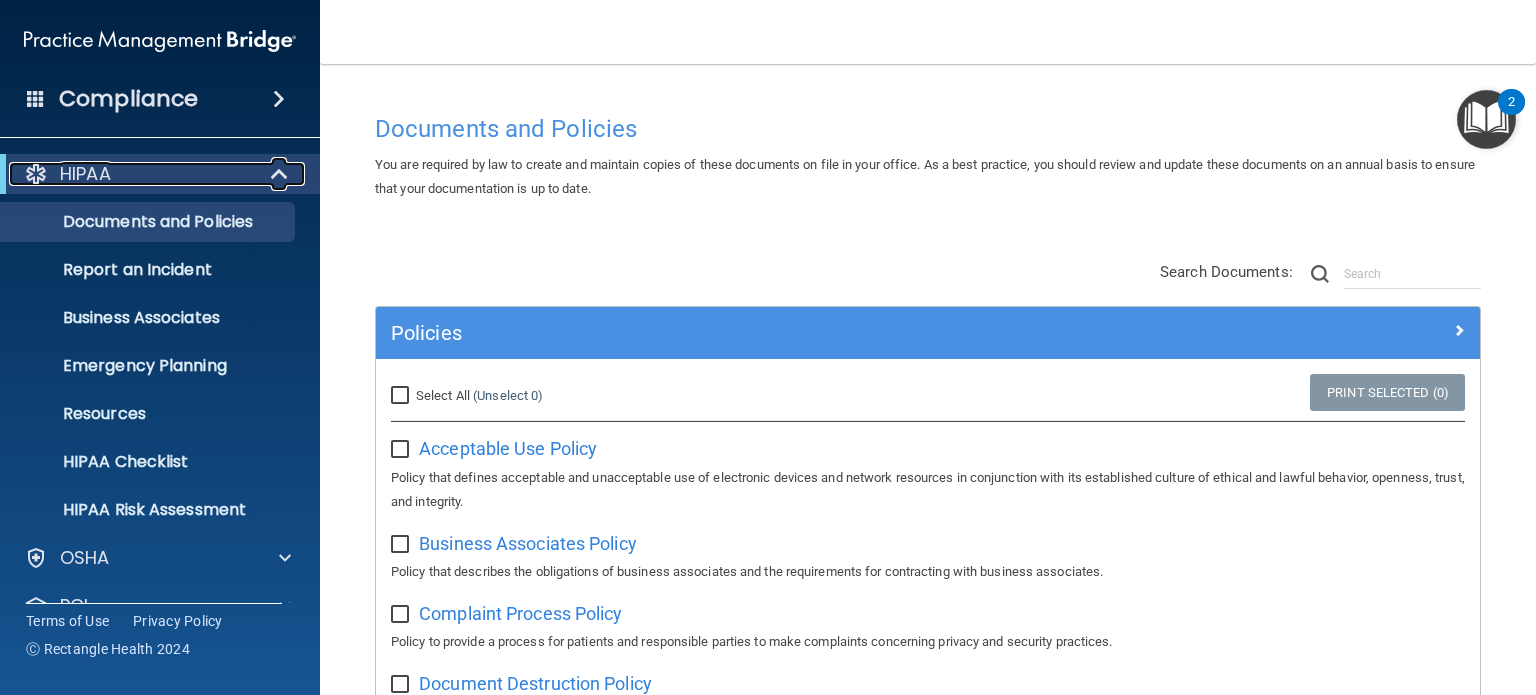 click at bounding box center [281, 174] 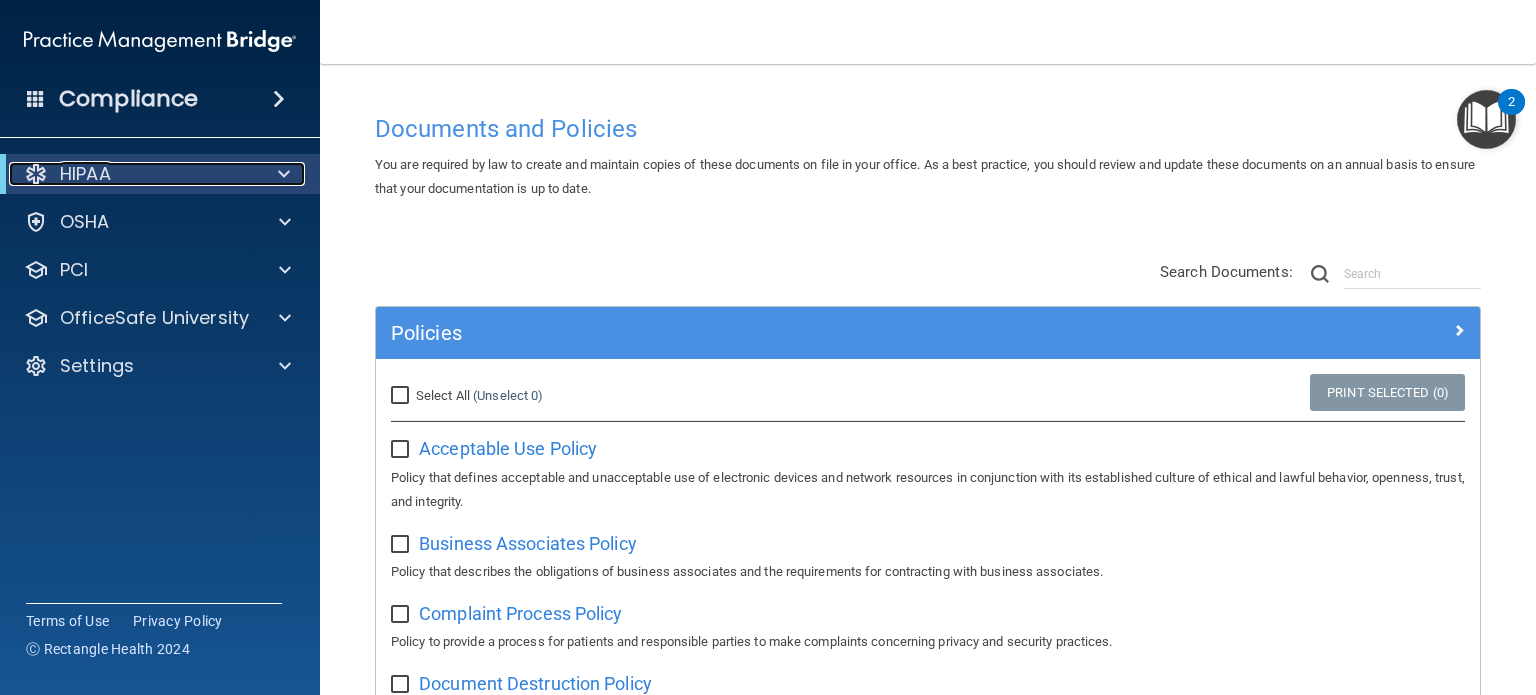click on "HIPAA" at bounding box center [132, 174] 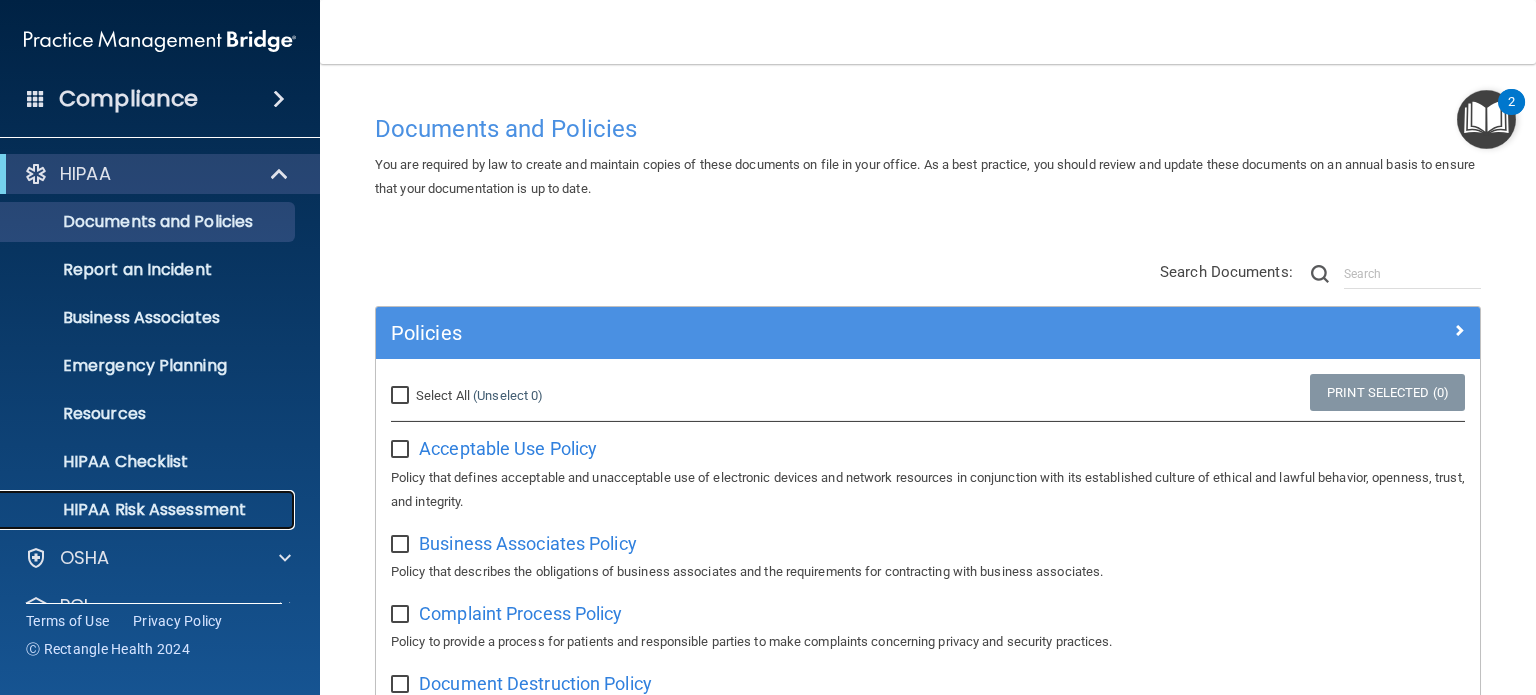click on "HIPAA Risk Assessment" at bounding box center [149, 510] 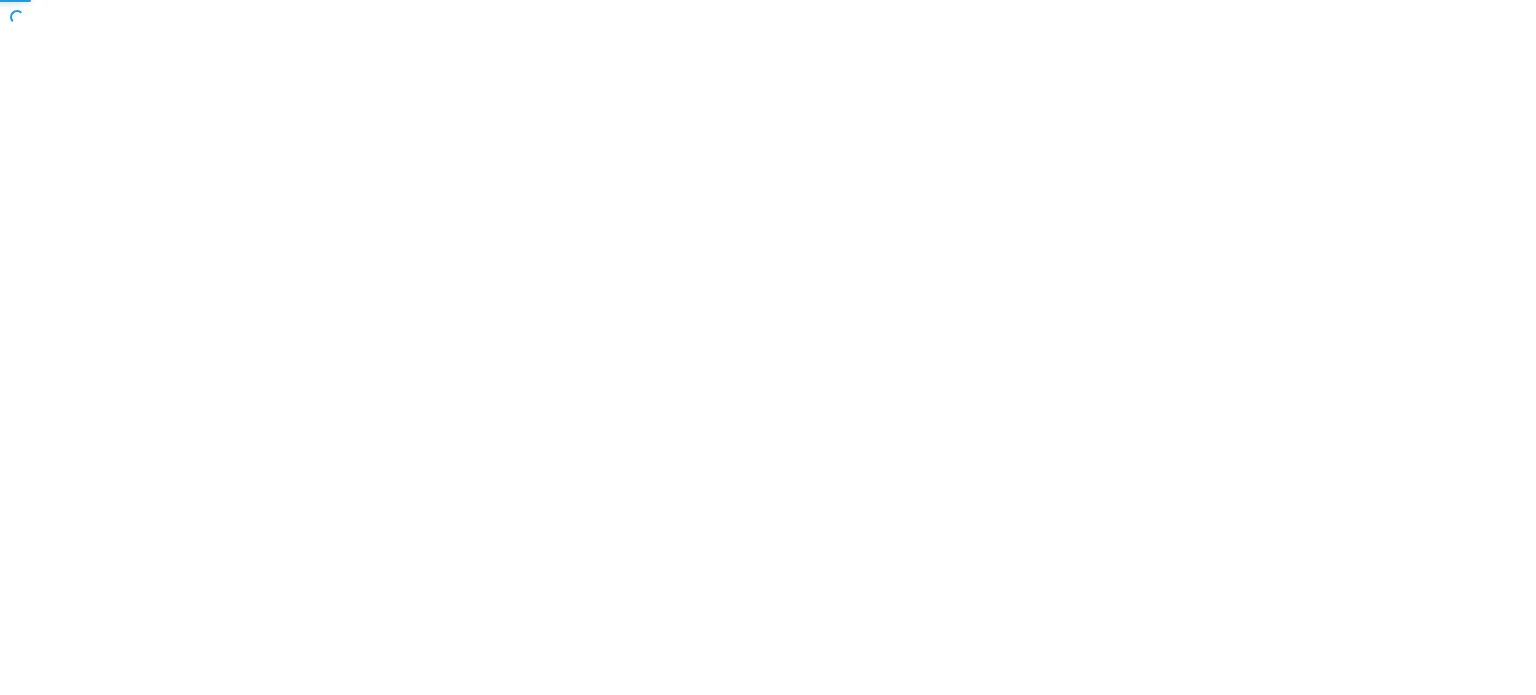 scroll, scrollTop: 0, scrollLeft: 0, axis: both 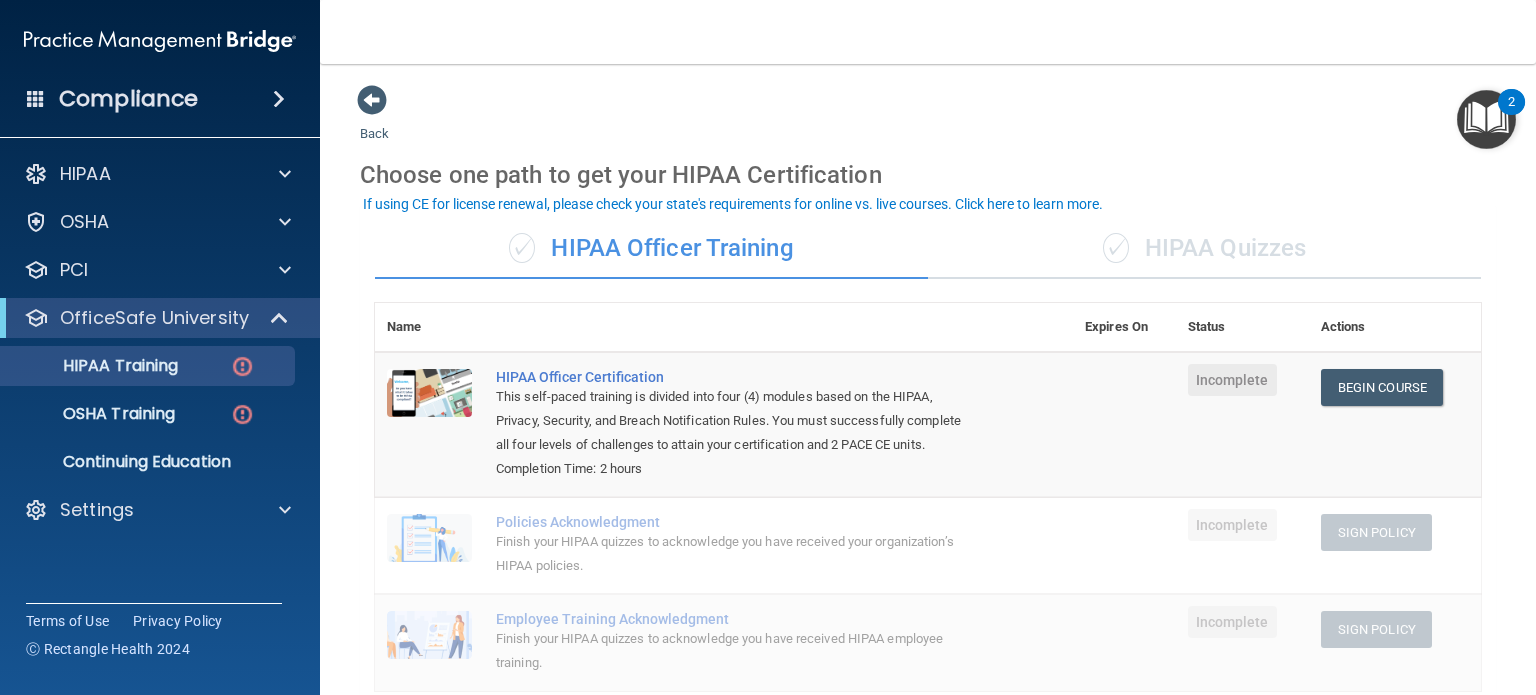 click on "✓   HIPAA Quizzes" at bounding box center (1204, 249) 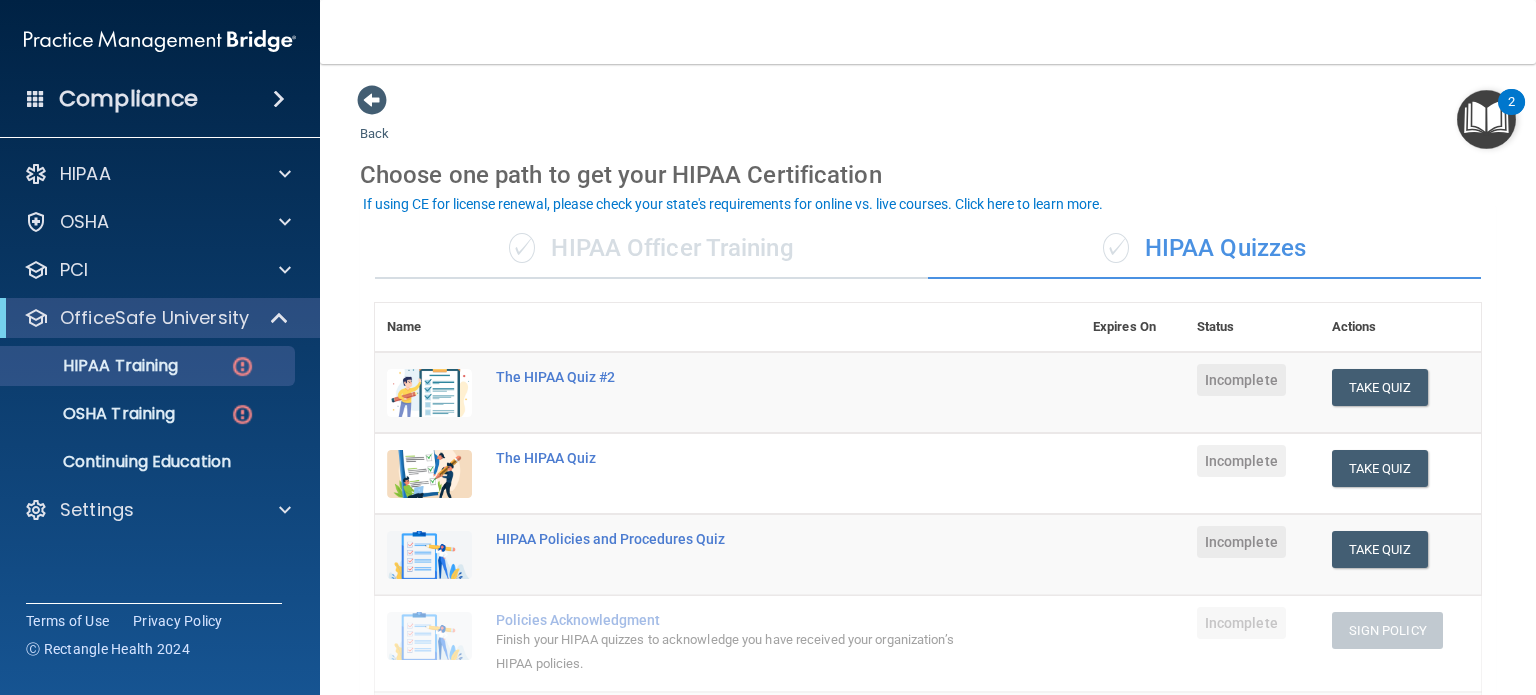 click on "✓   HIPAA Officer Training" at bounding box center (651, 249) 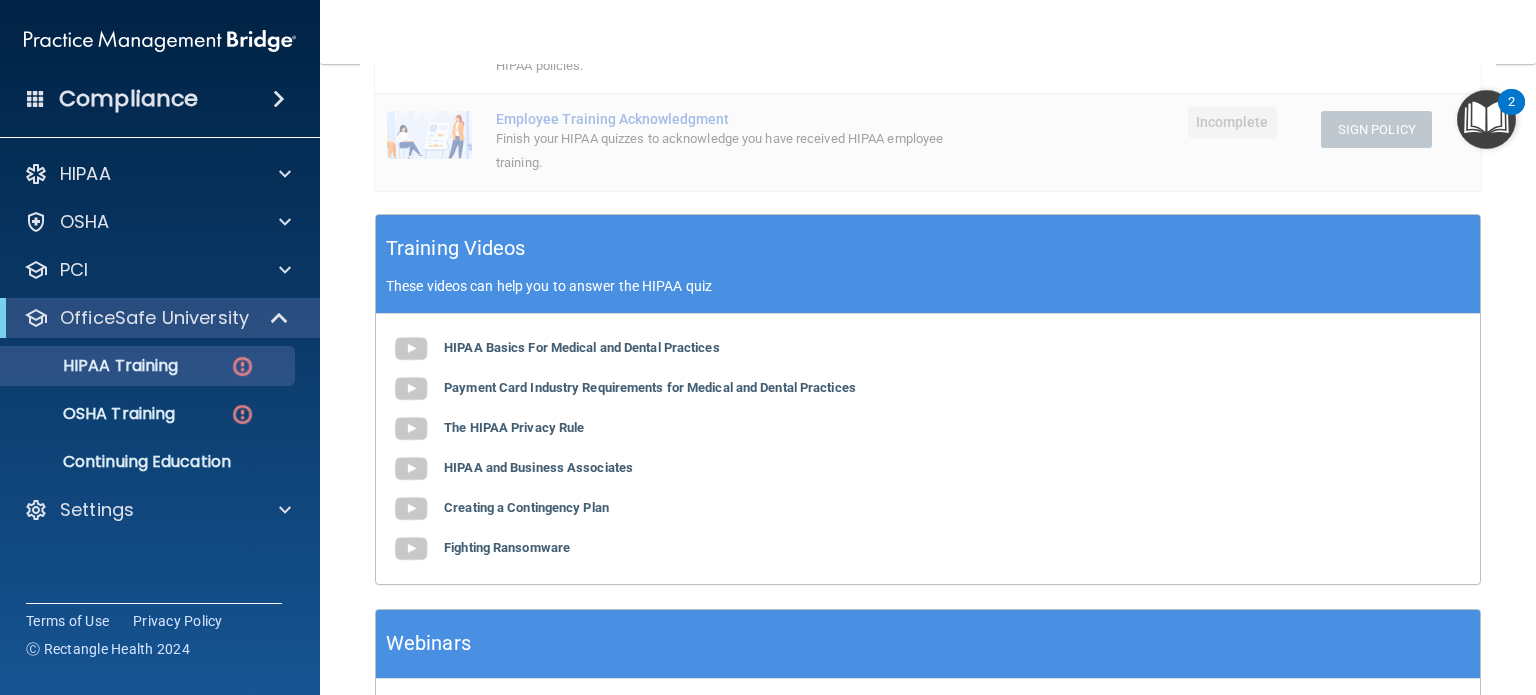 scroll, scrollTop: 0, scrollLeft: 0, axis: both 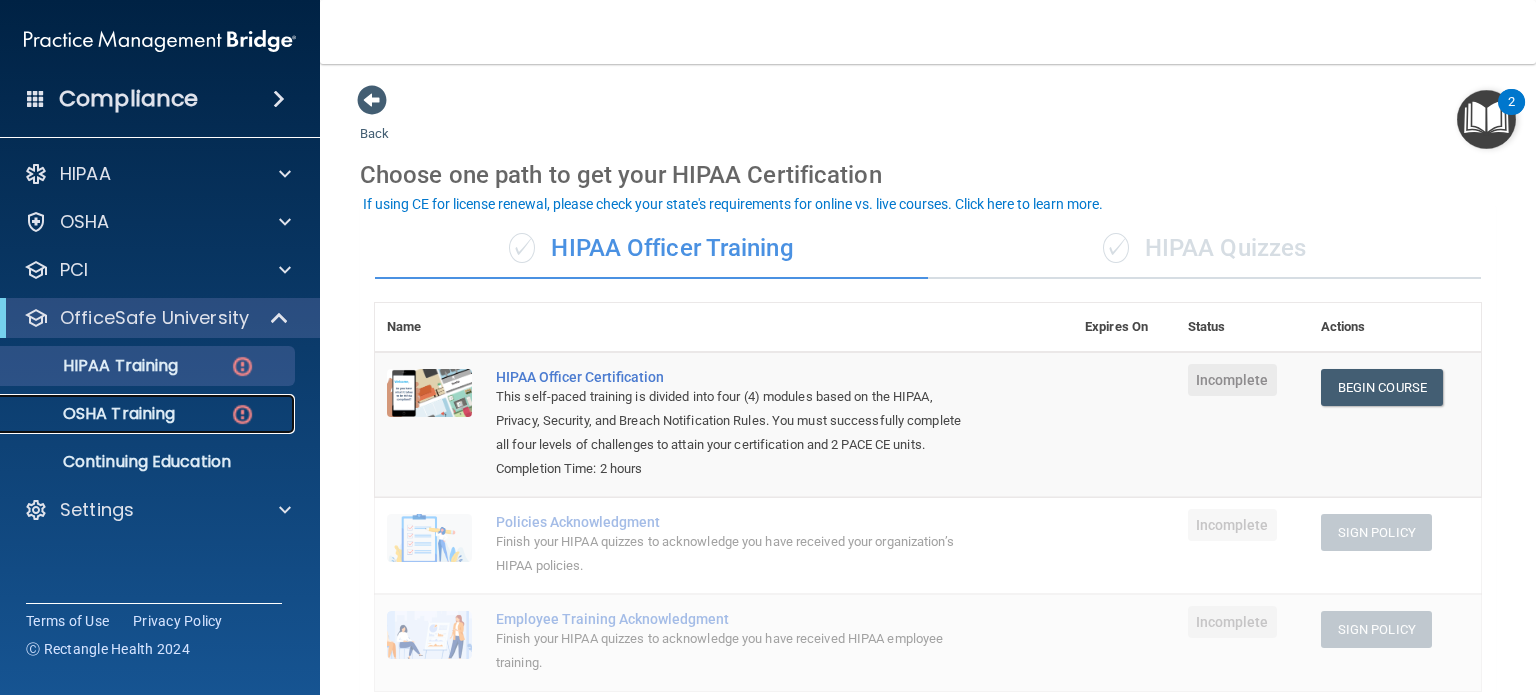 click on "OSHA Training" at bounding box center (94, 414) 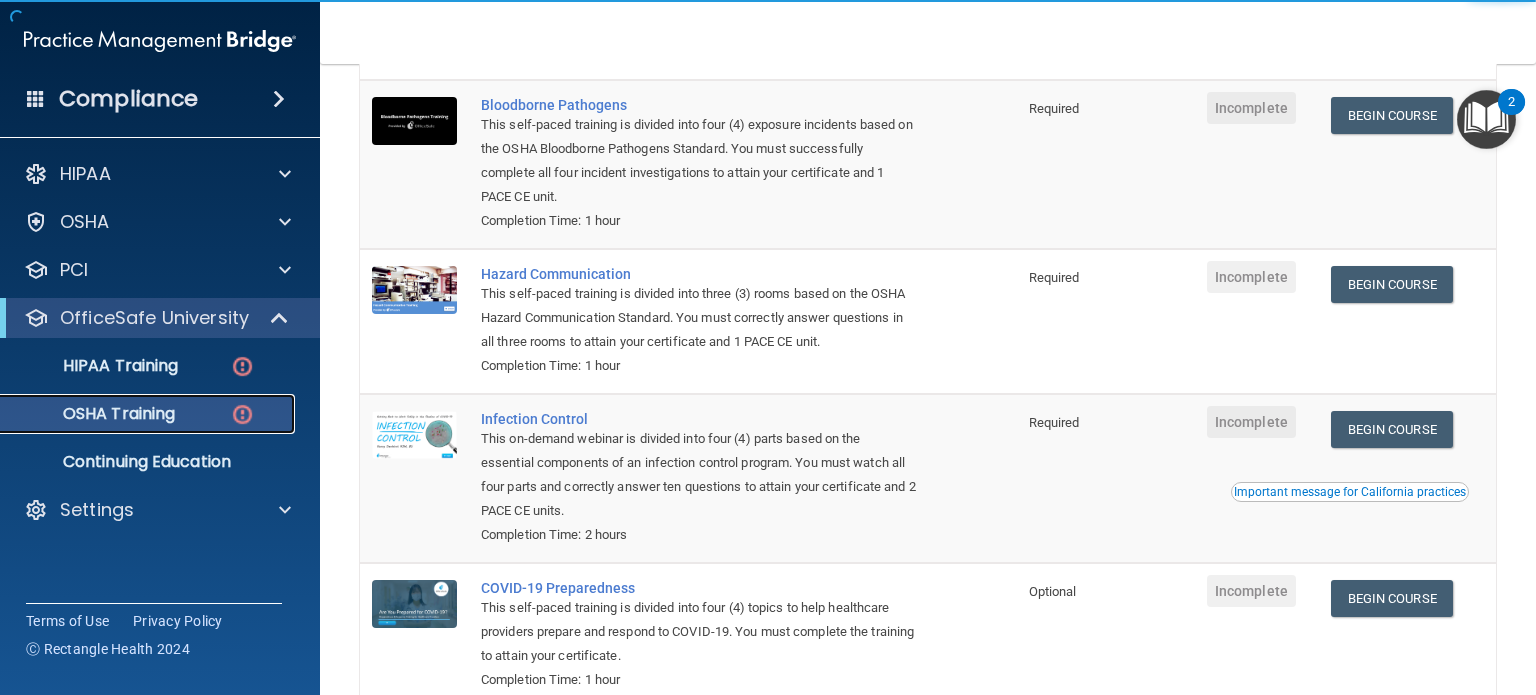 scroll, scrollTop: 0, scrollLeft: 0, axis: both 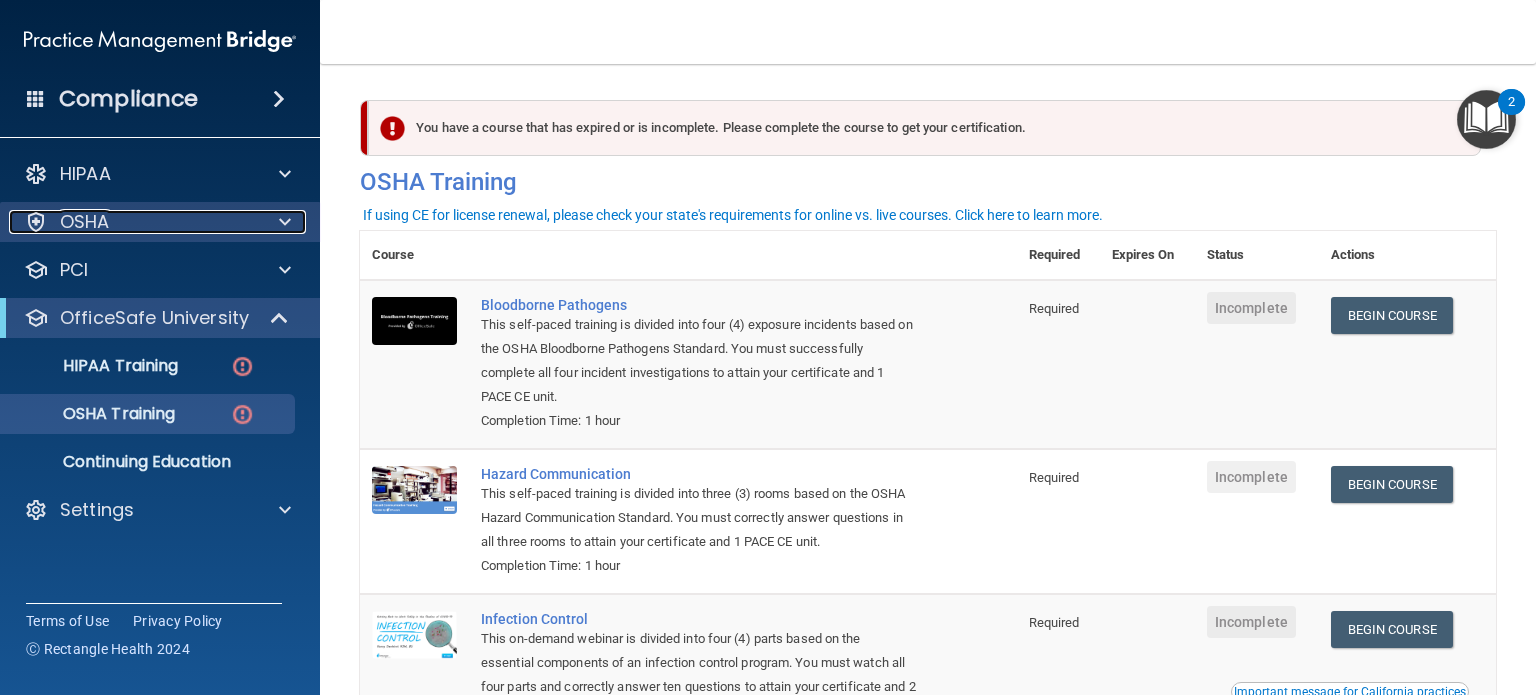 click on "OSHA" at bounding box center [133, 222] 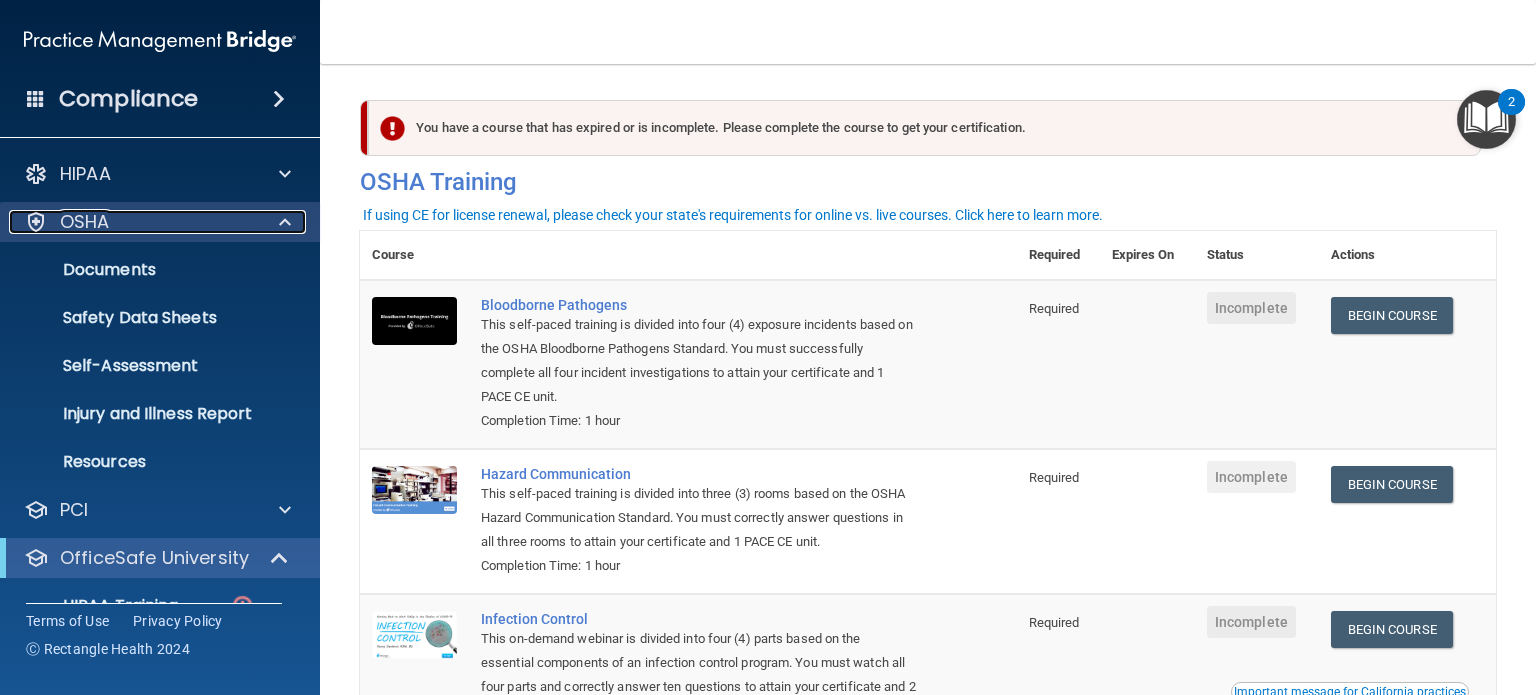 click on "OSHA" at bounding box center [133, 222] 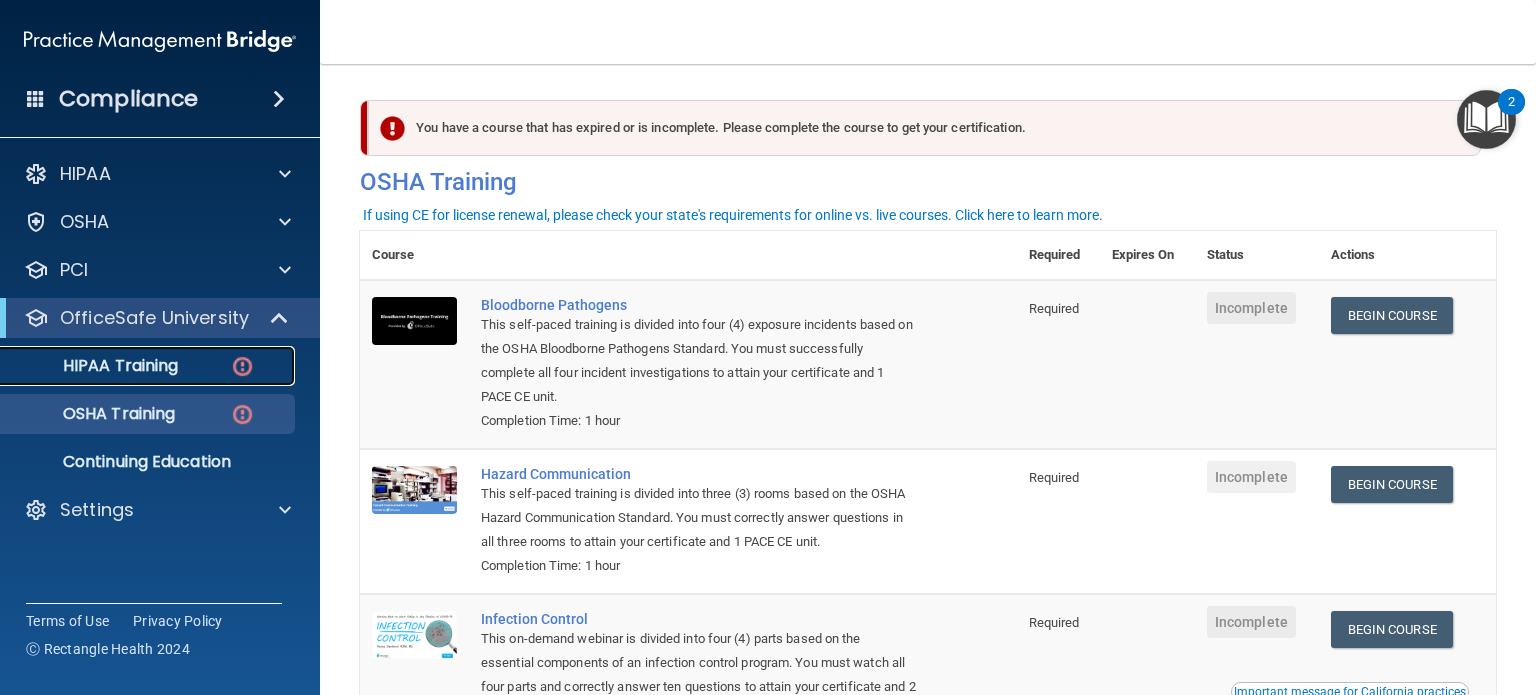 click on "HIPAA Training" at bounding box center (95, 366) 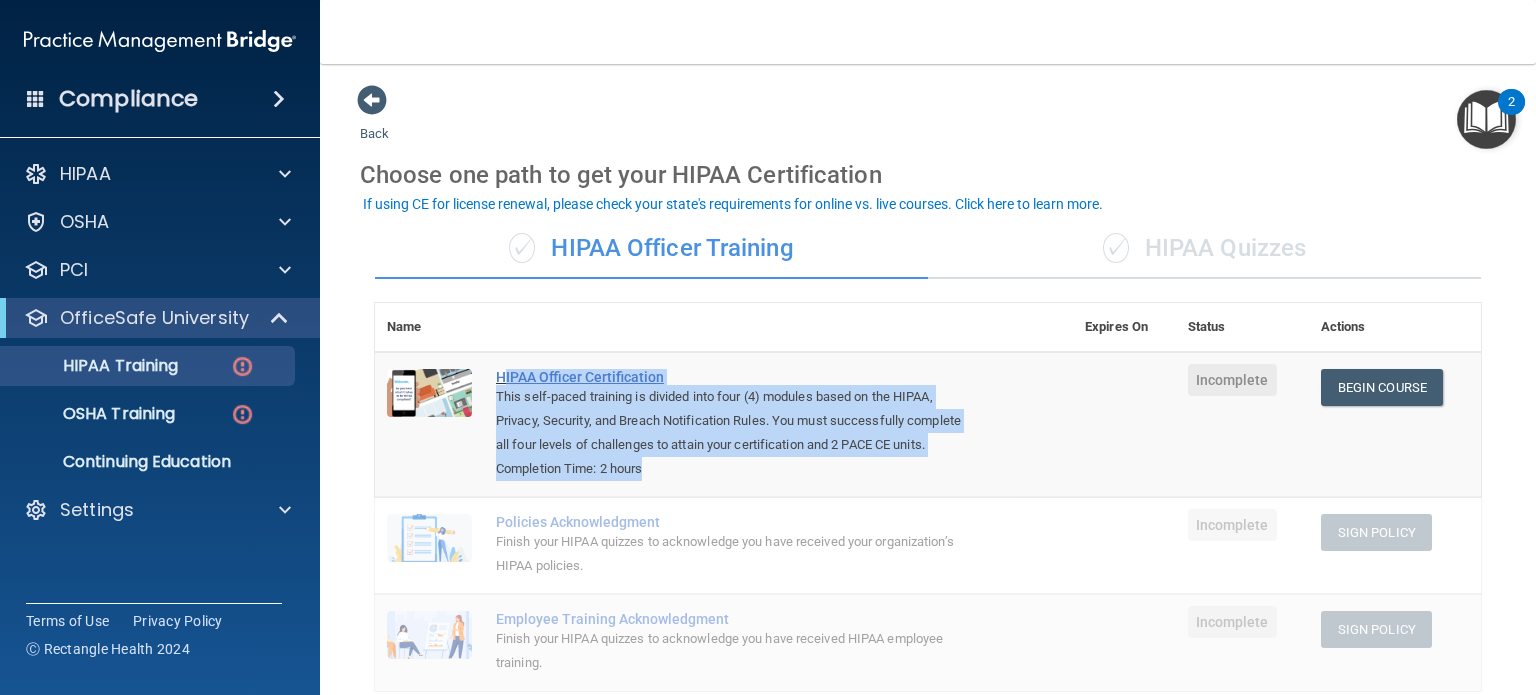 drag, startPoint x: 692, startPoint y: 482, endPoint x: 504, endPoint y: 370, distance: 218.83327 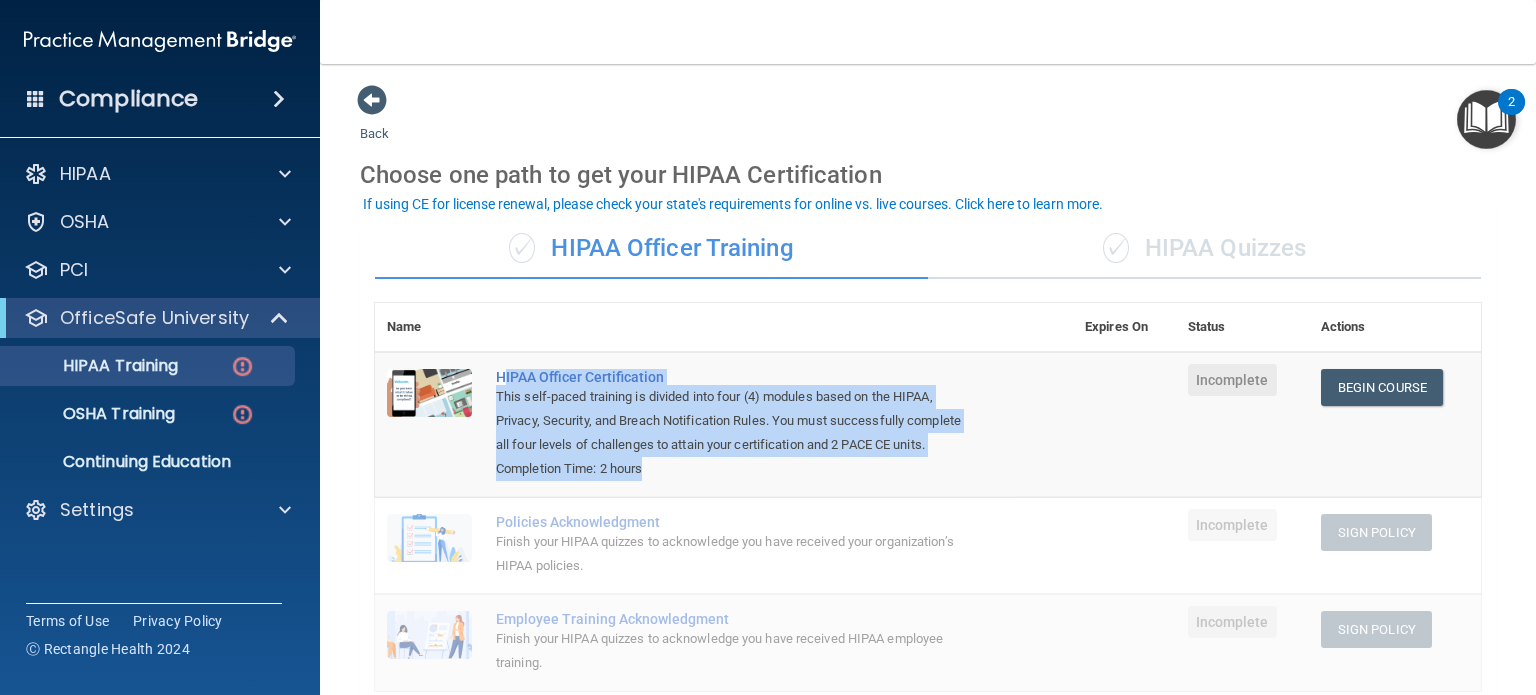 click on "This self-paced training is divided into four (4) modules based on the HIPAA, Privacy, Security, and Breach Notification Rules. You must successfully complete all four levels of challenges to attain your certification and 2 PACE CE units." at bounding box center (734, 421) 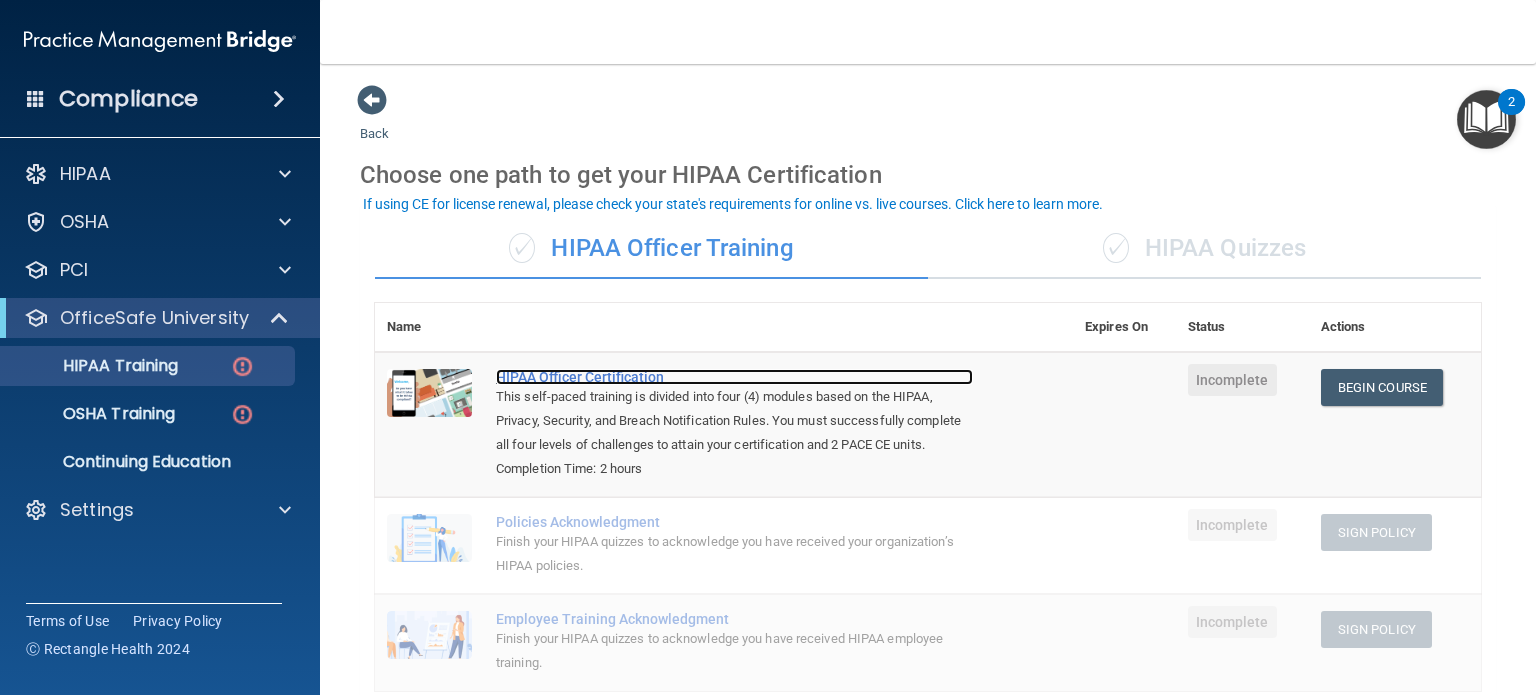 click on "HIPAA Officer Certification" at bounding box center [734, 377] 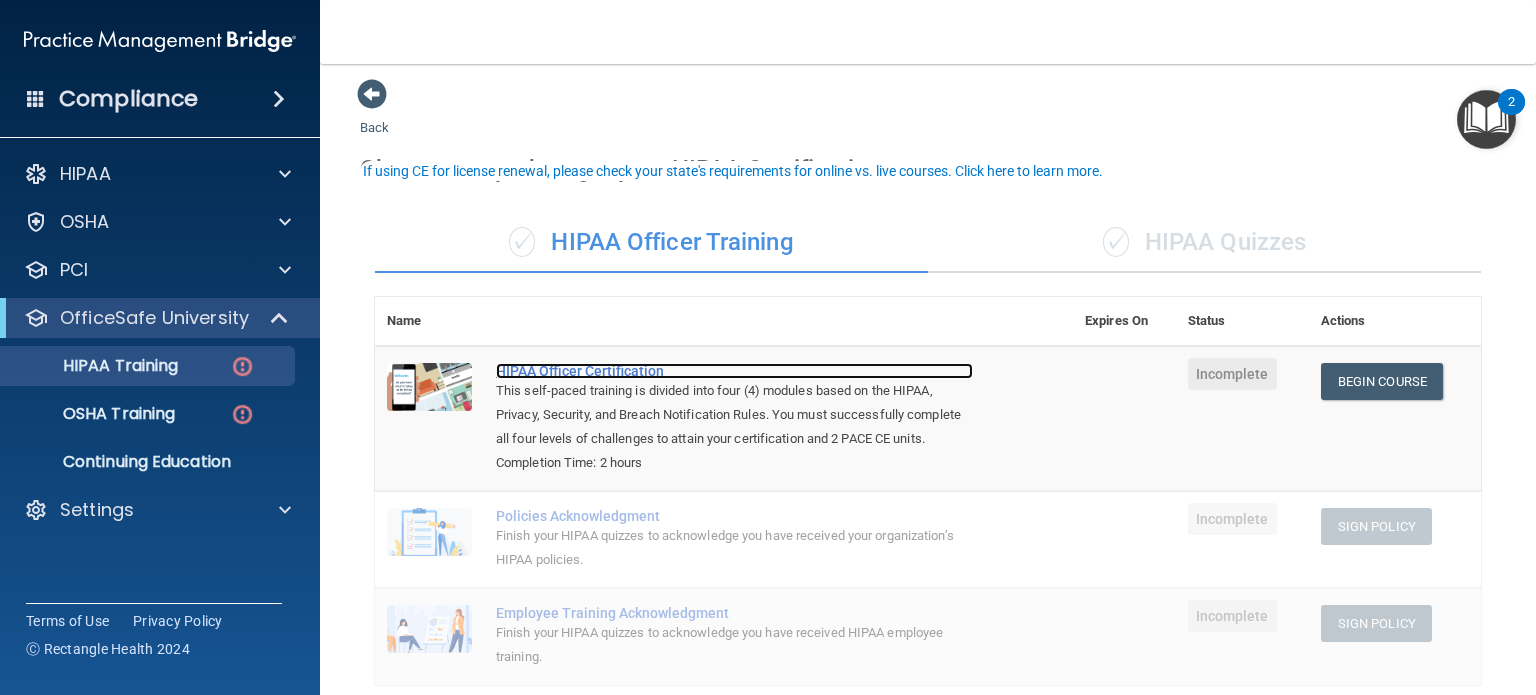 scroll, scrollTop: 0, scrollLeft: 0, axis: both 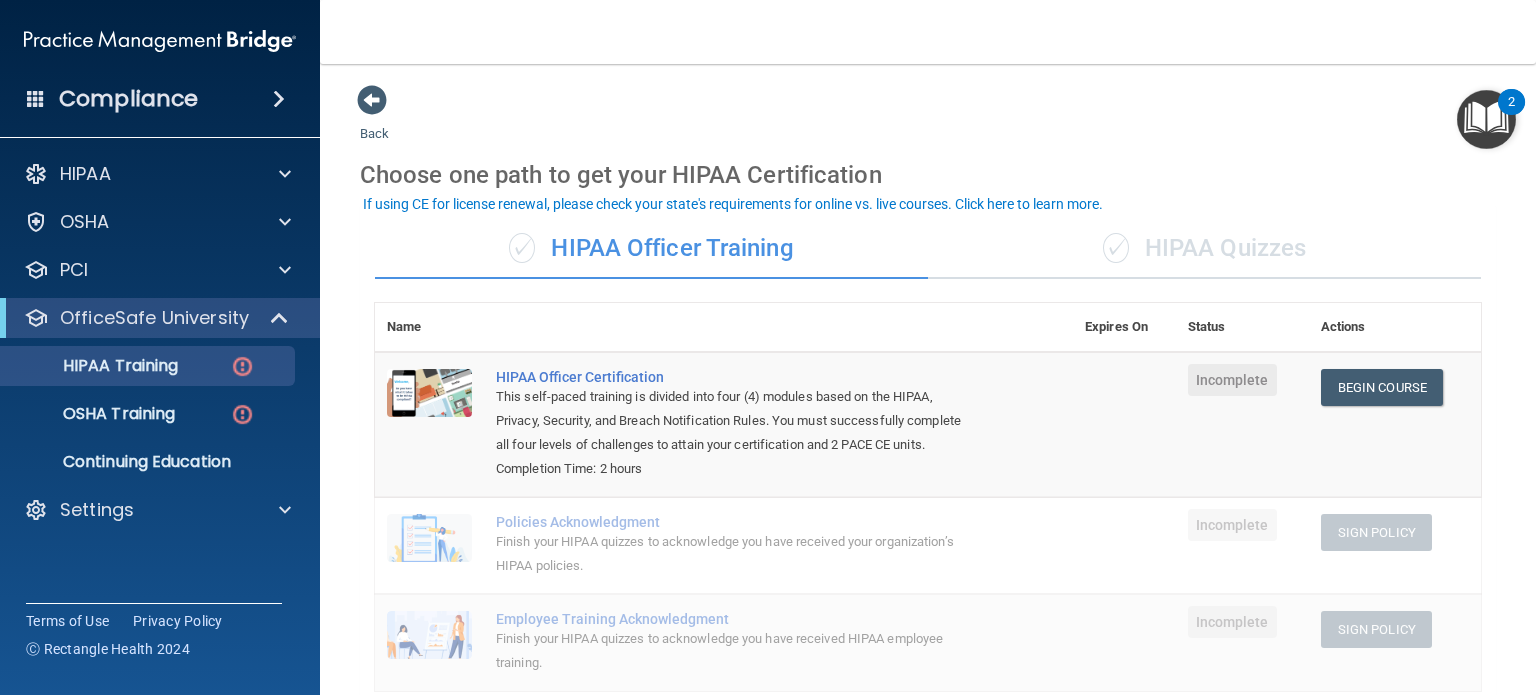 click on "✓   HIPAA Quizzes" at bounding box center [1204, 249] 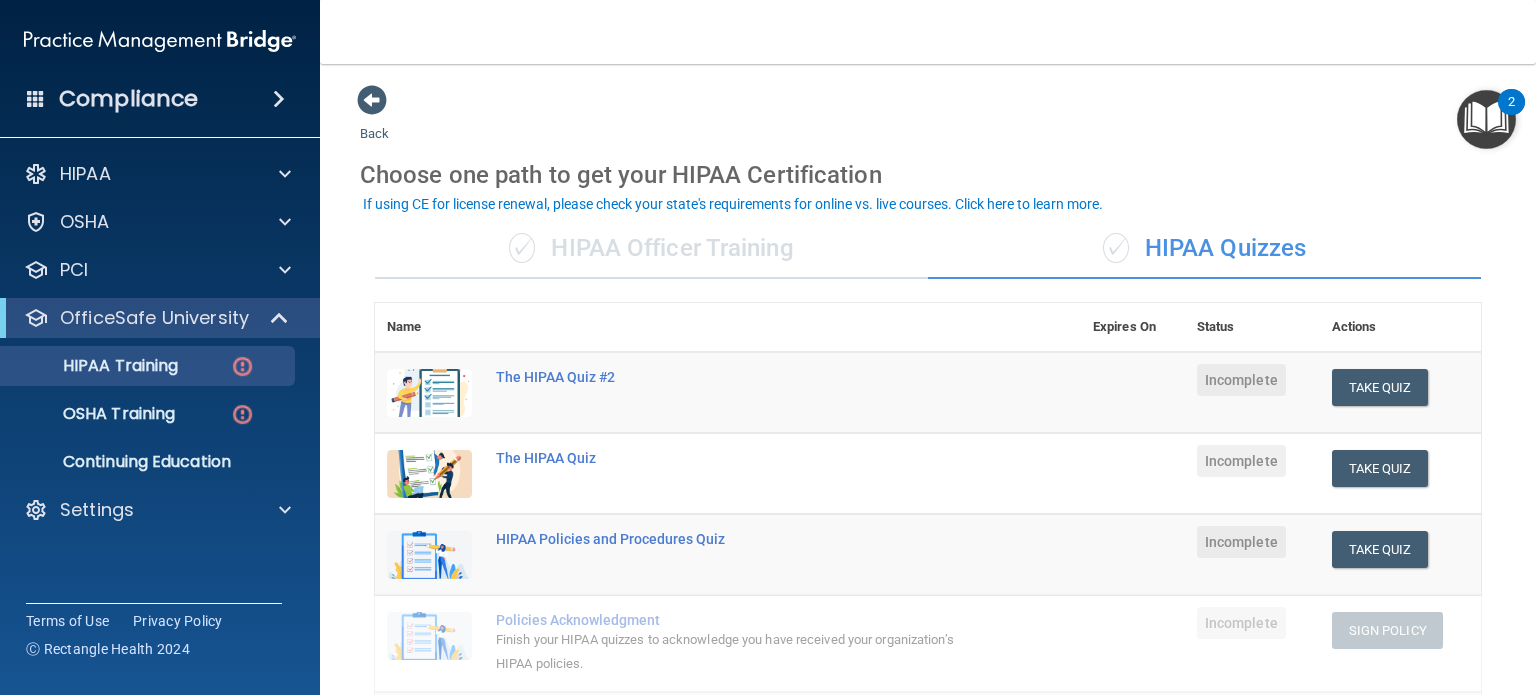 click on "✓   HIPAA Officer Training" at bounding box center (651, 249) 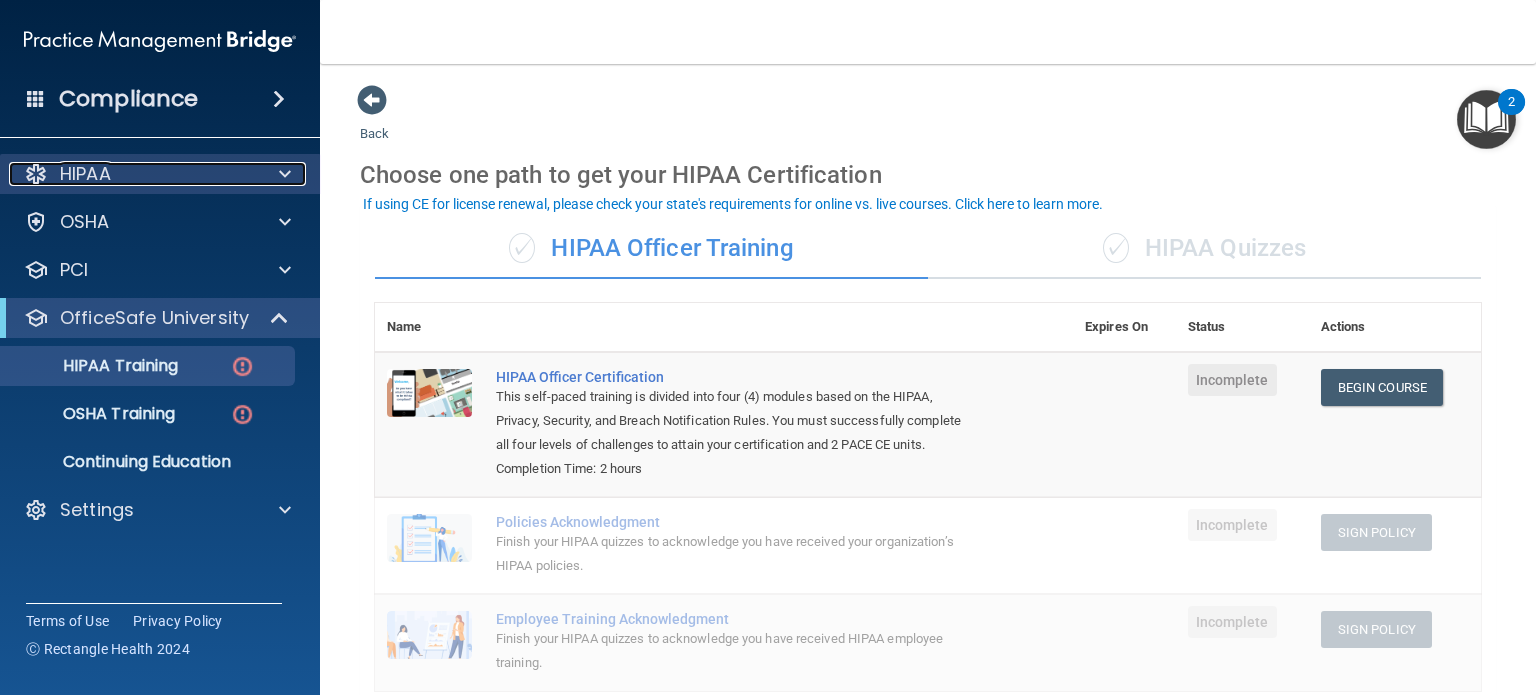 click on "HIPAA" at bounding box center [133, 174] 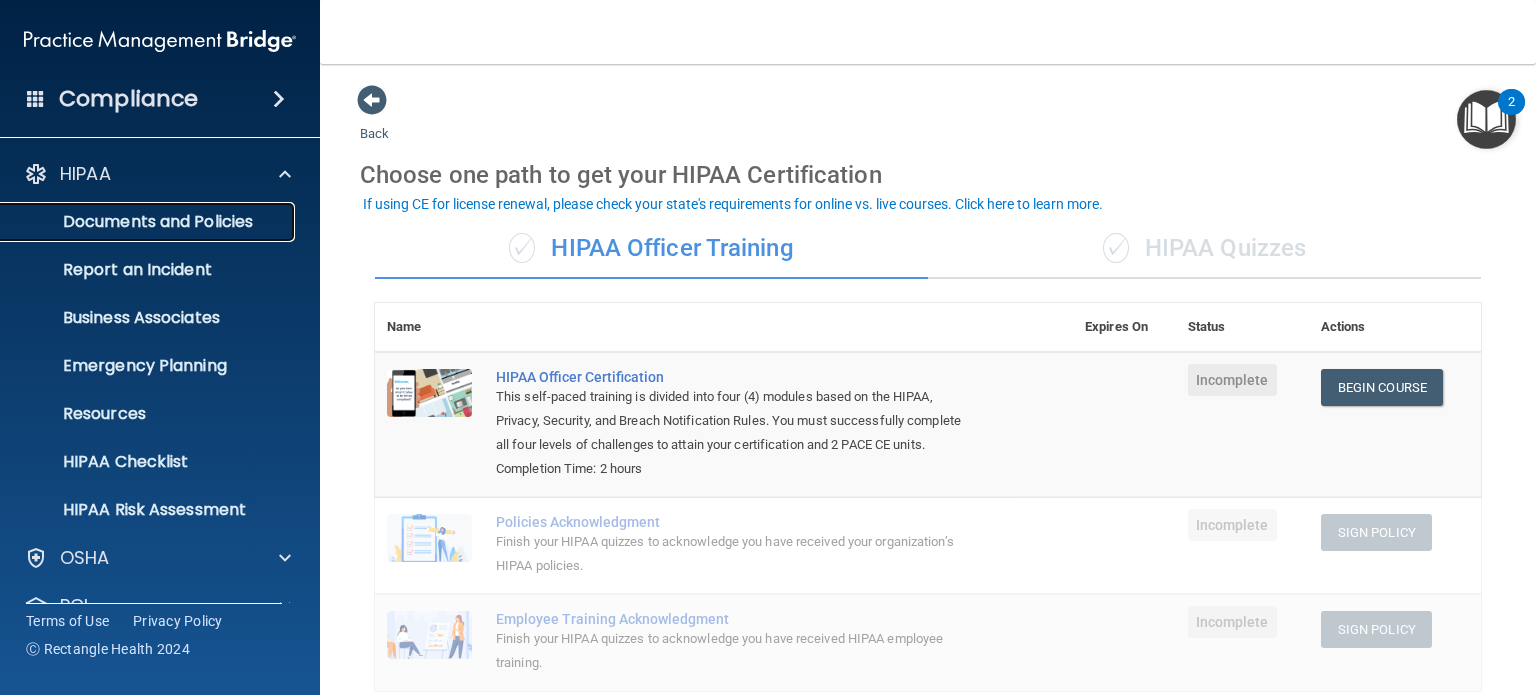 click on "Documents and Policies" at bounding box center [149, 222] 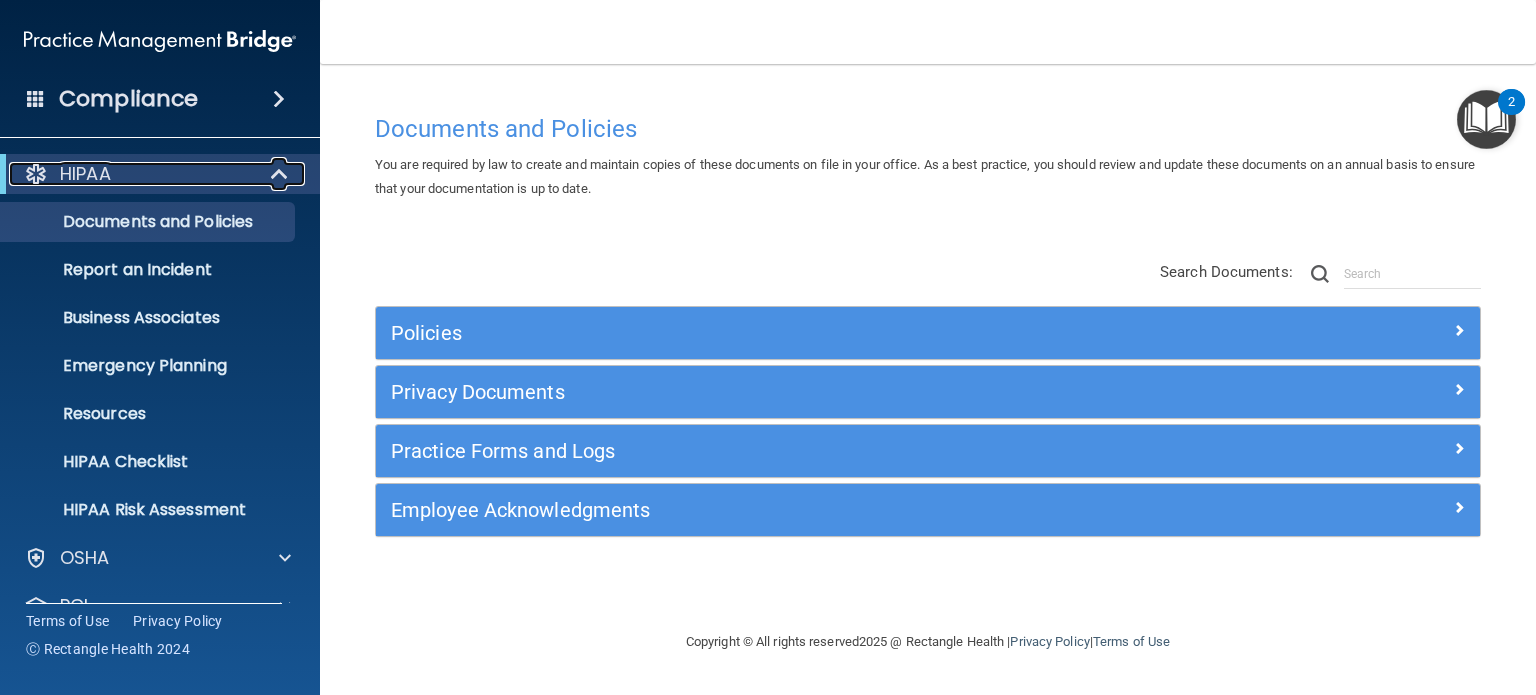 click at bounding box center [281, 174] 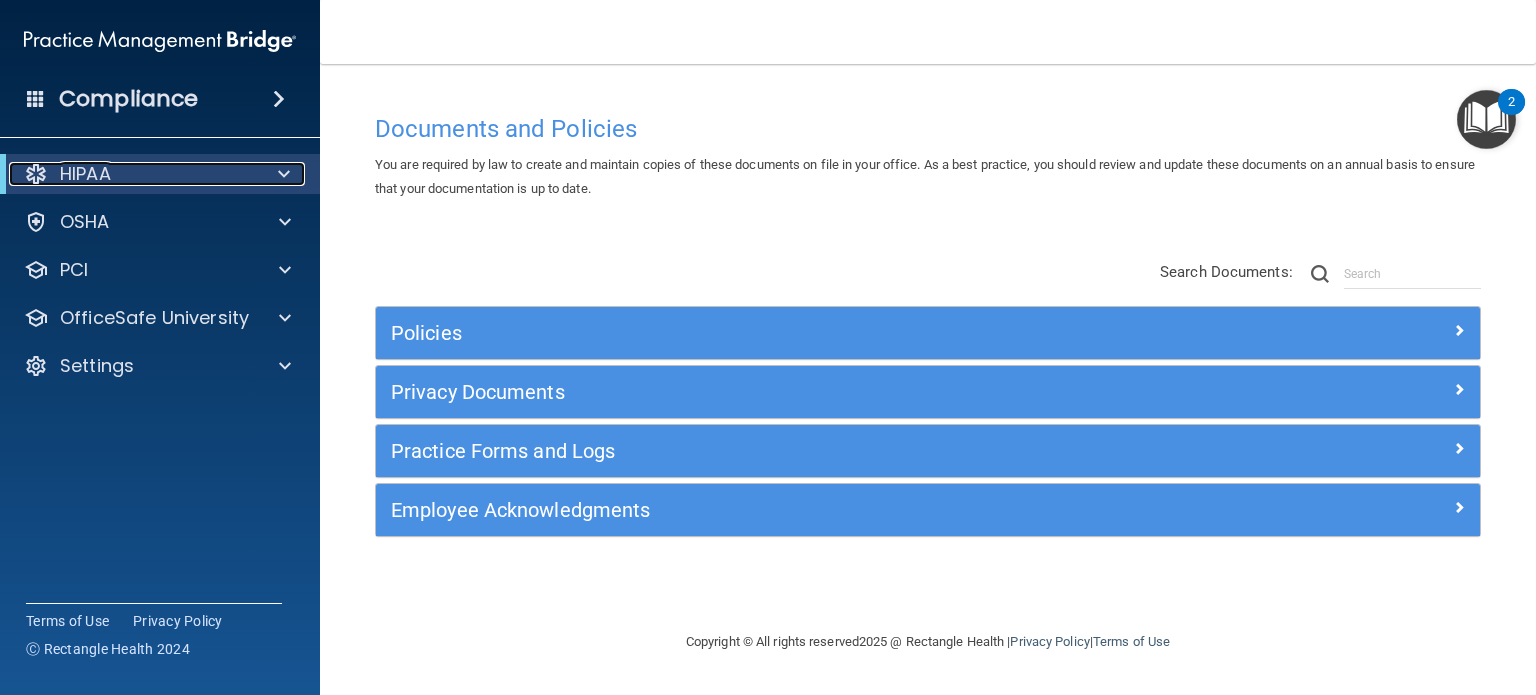 click at bounding box center [280, 174] 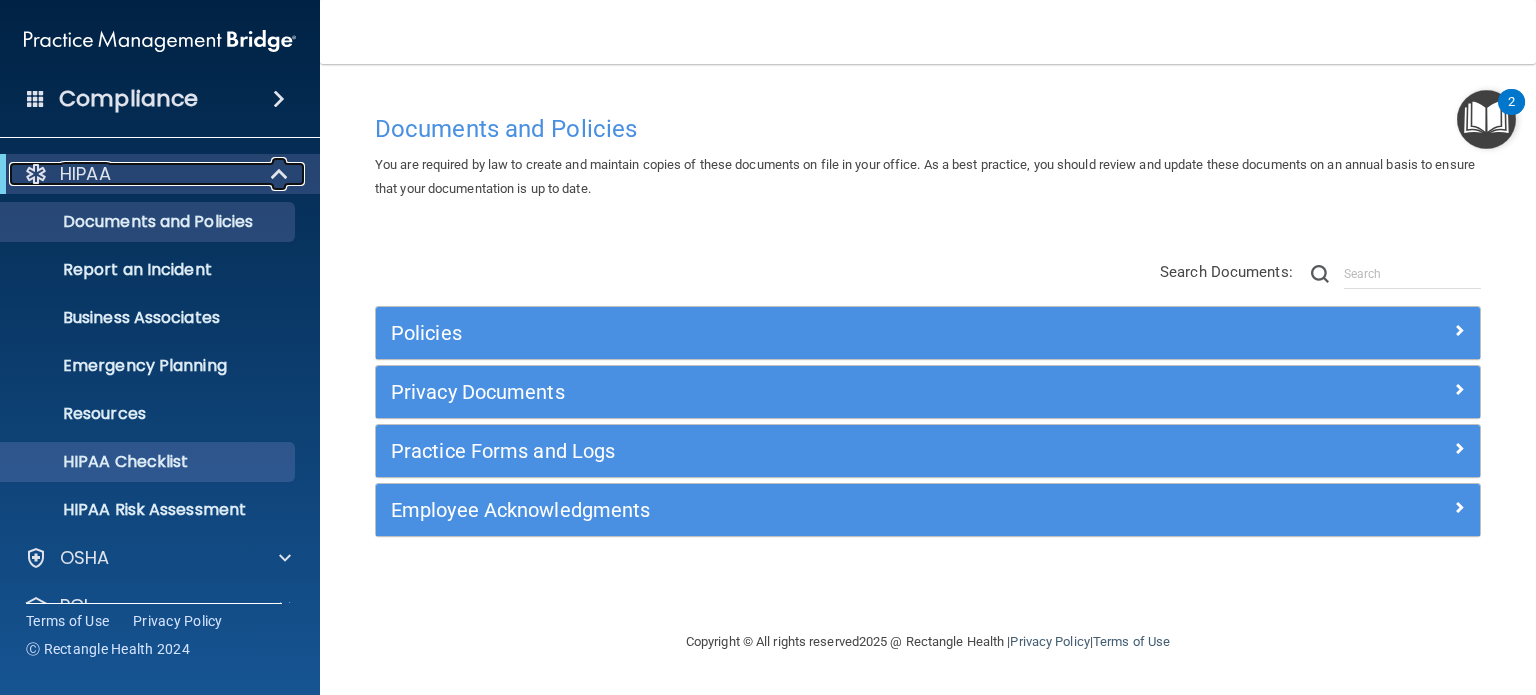 scroll, scrollTop: 134, scrollLeft: 0, axis: vertical 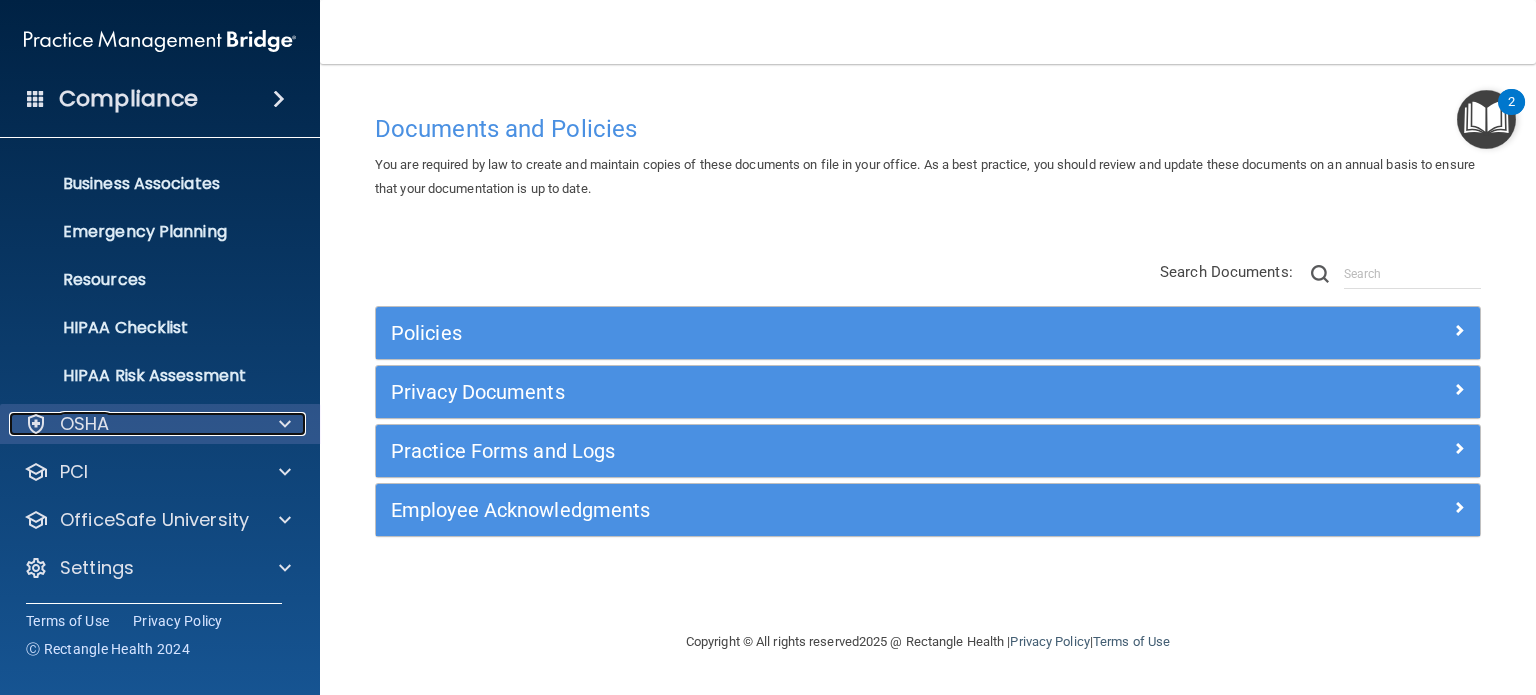 click at bounding box center [282, 424] 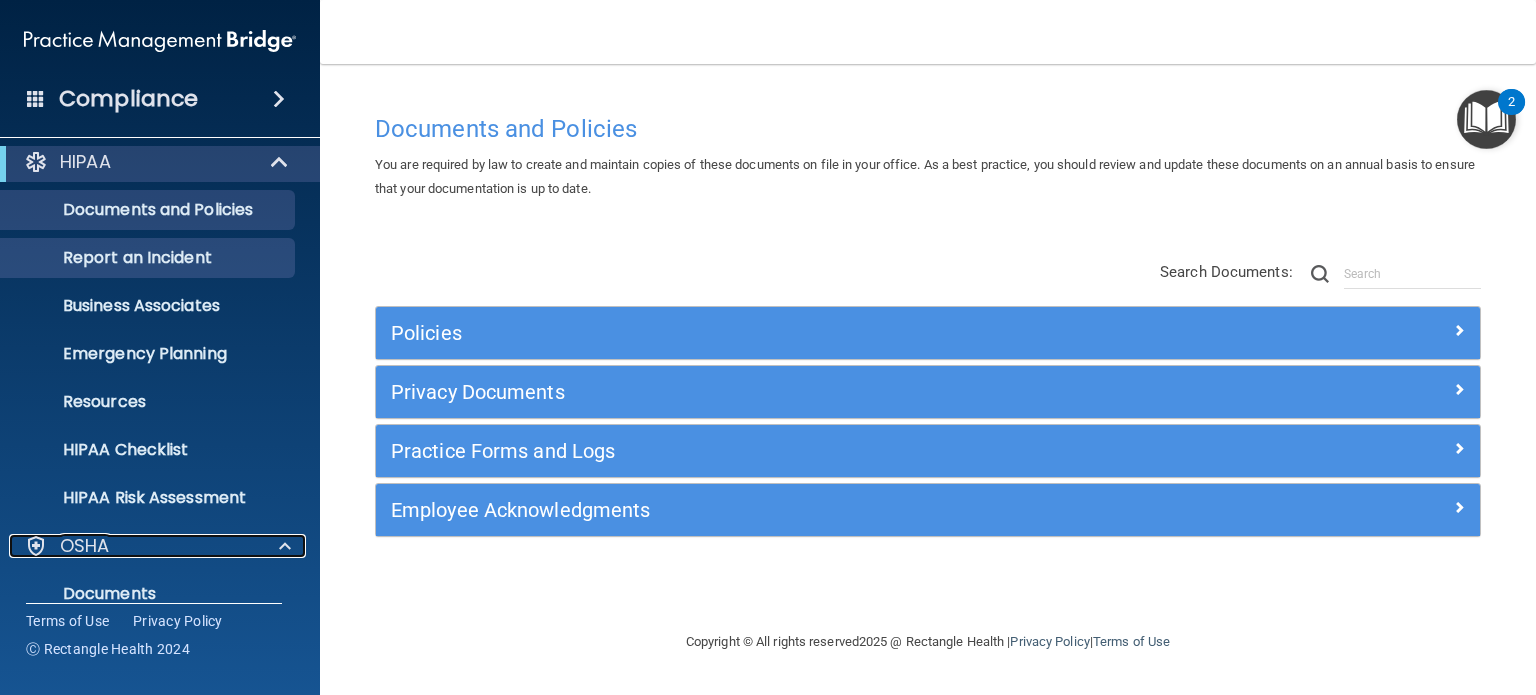 scroll, scrollTop: 0, scrollLeft: 0, axis: both 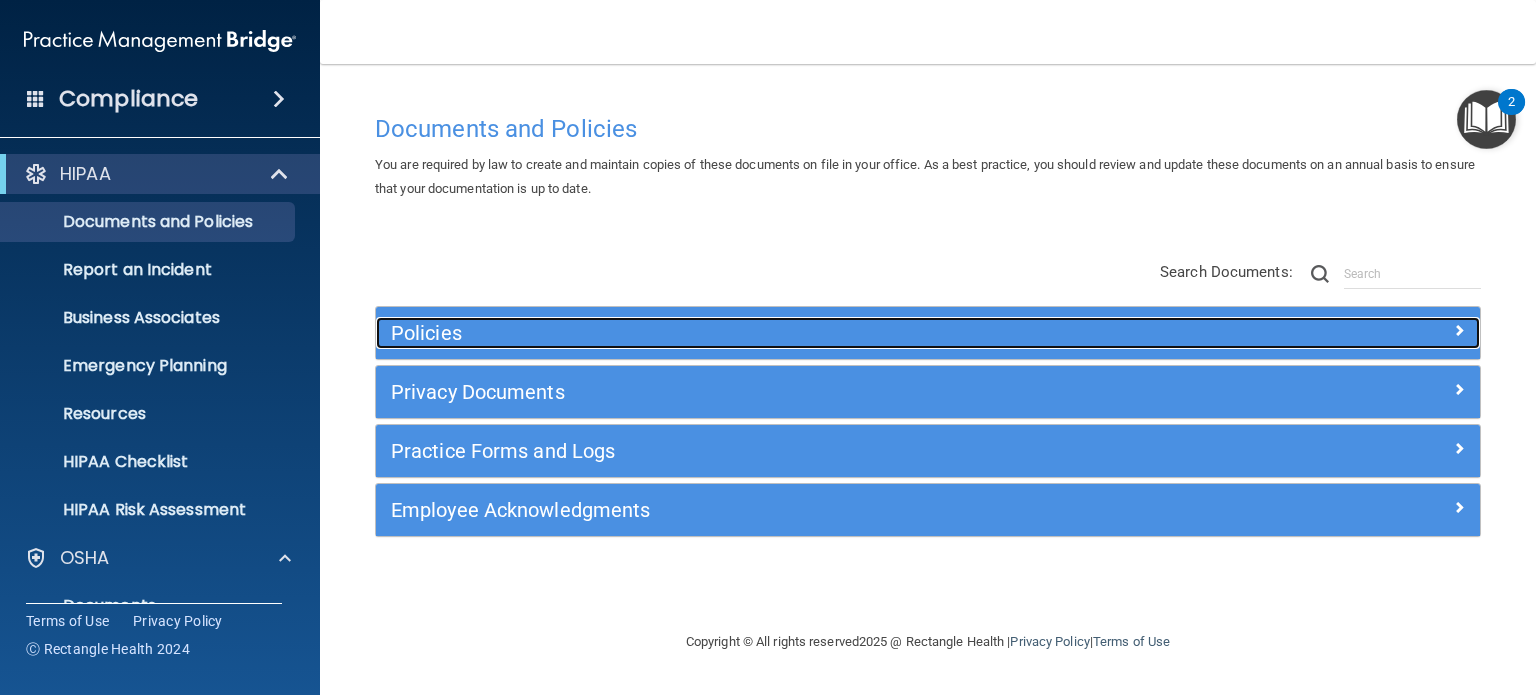 click on "Policies" at bounding box center (790, 333) 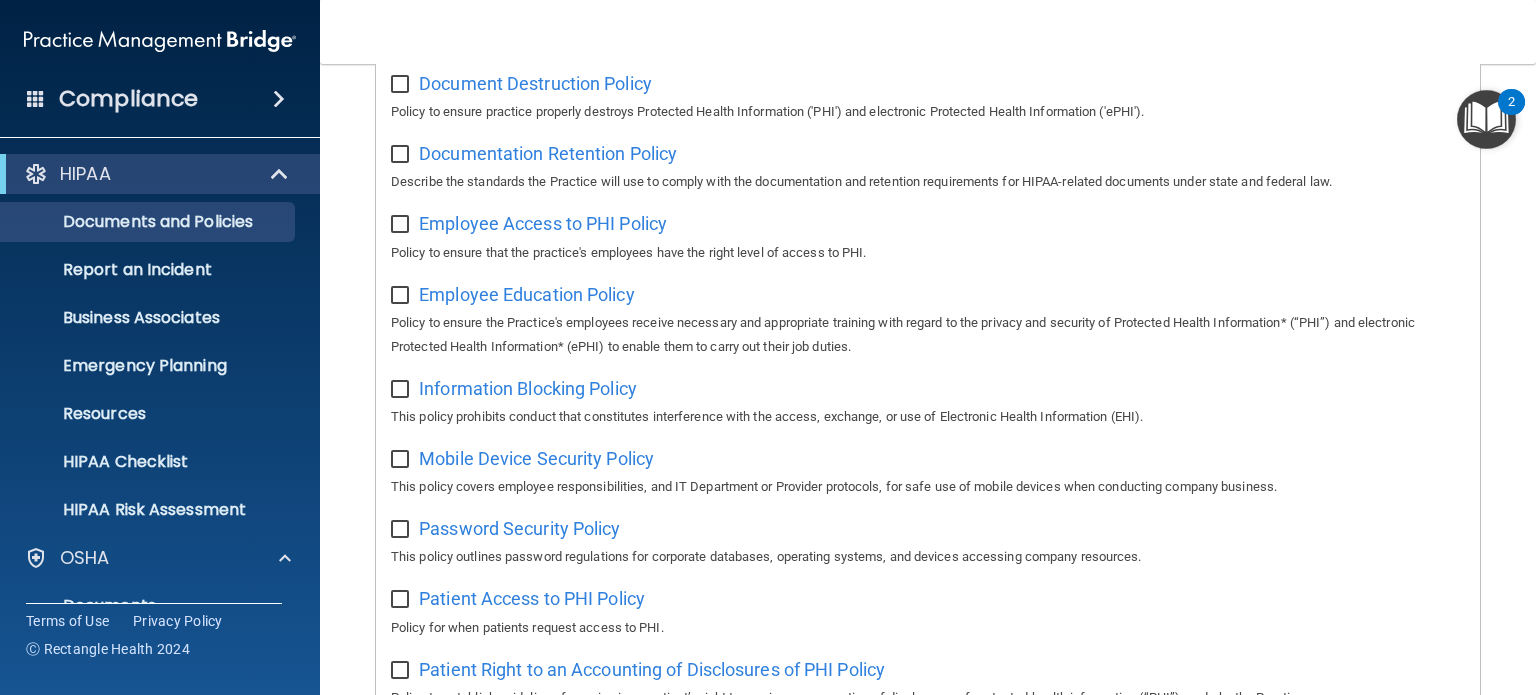 scroll, scrollTop: 900, scrollLeft: 0, axis: vertical 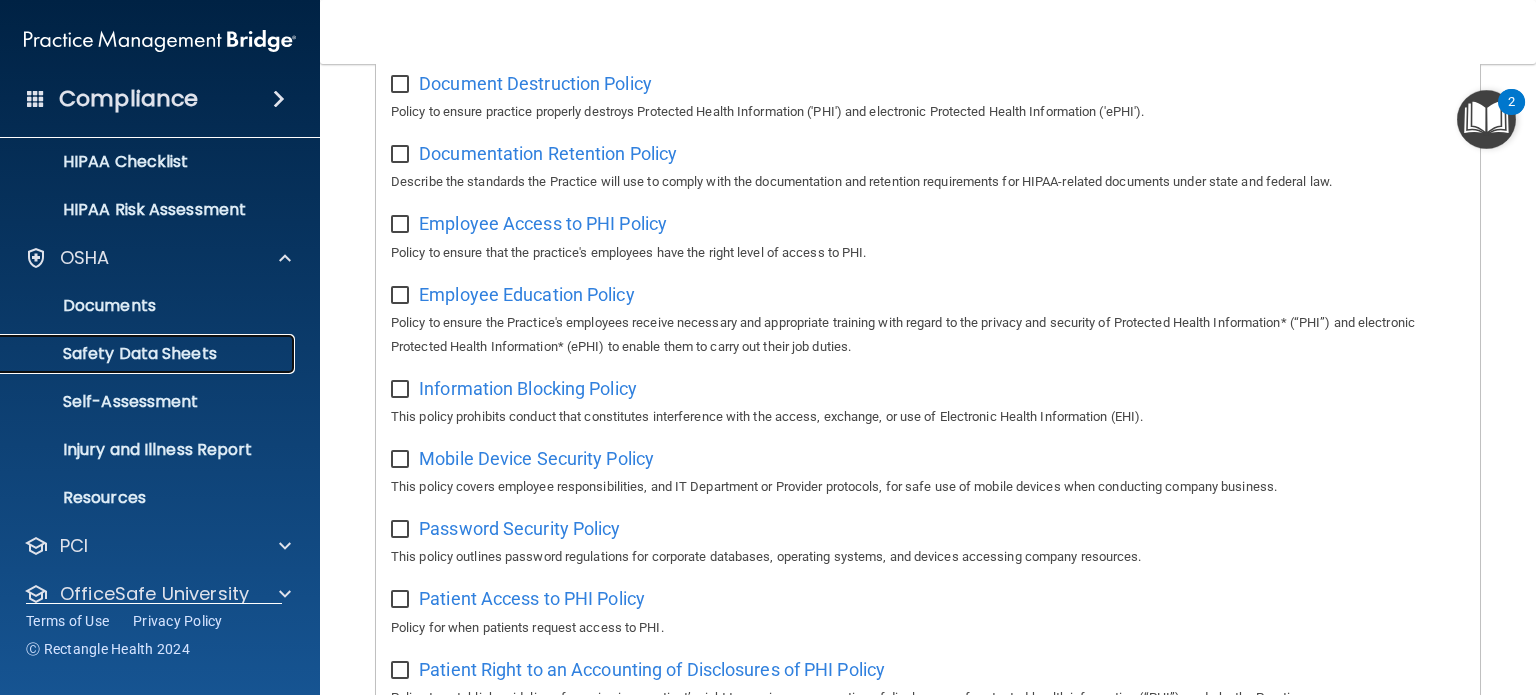 click on "Safety Data Sheets" at bounding box center (149, 354) 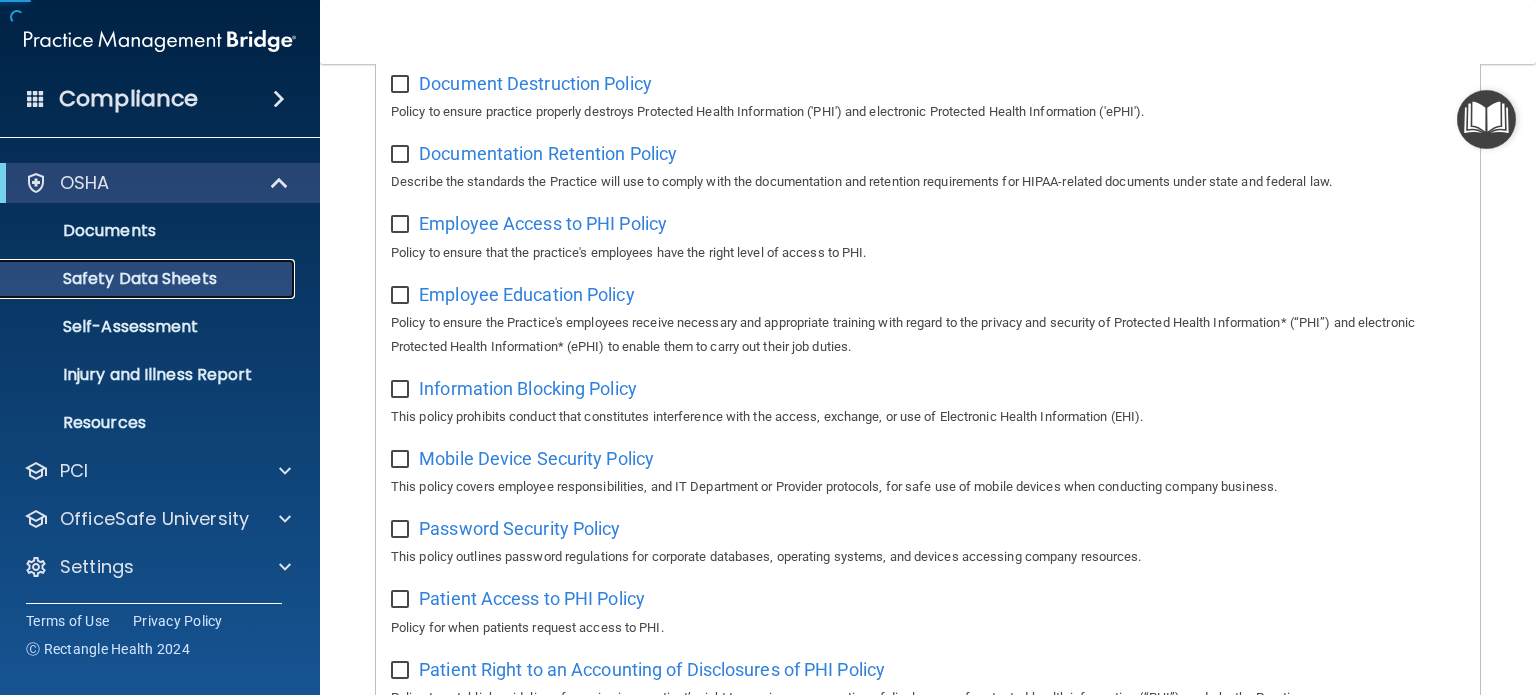 scroll, scrollTop: 38, scrollLeft: 0, axis: vertical 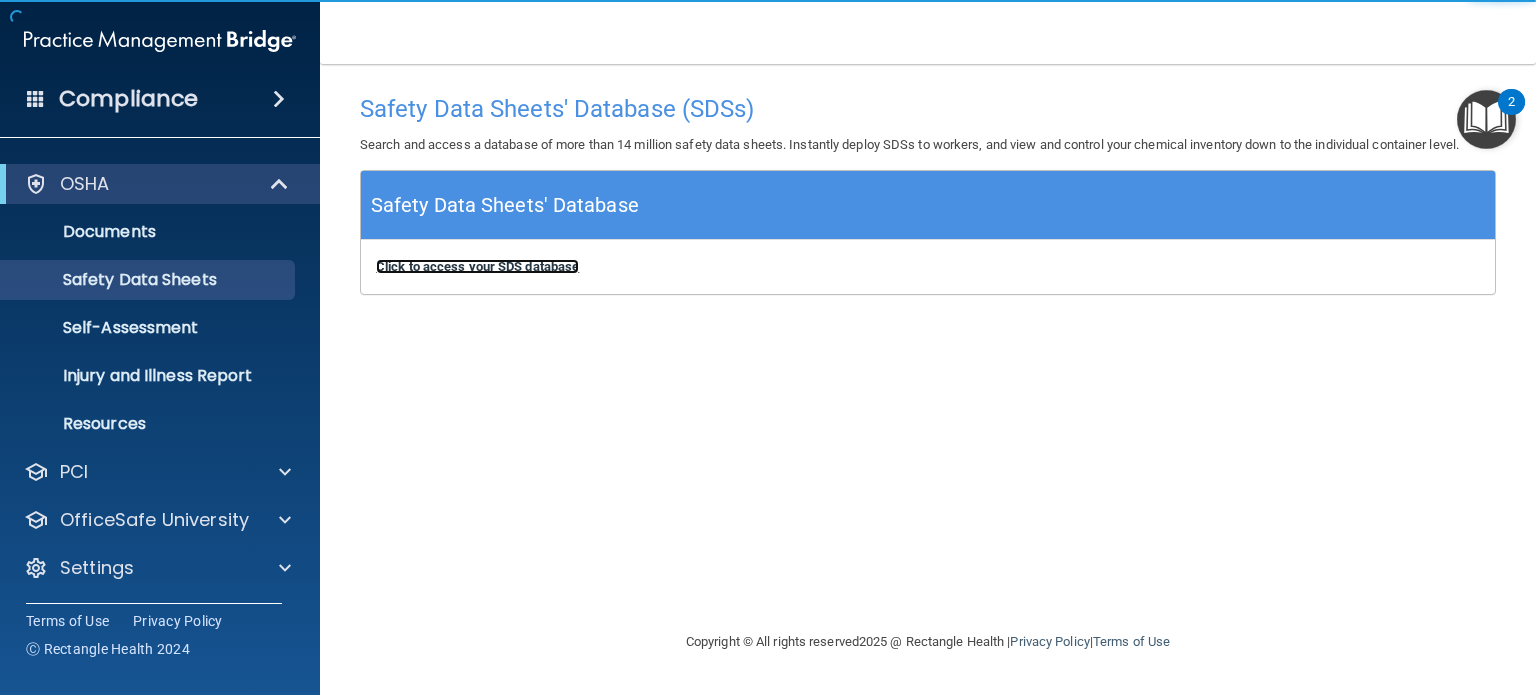 click on "Click to access your SDS database" at bounding box center (477, 266) 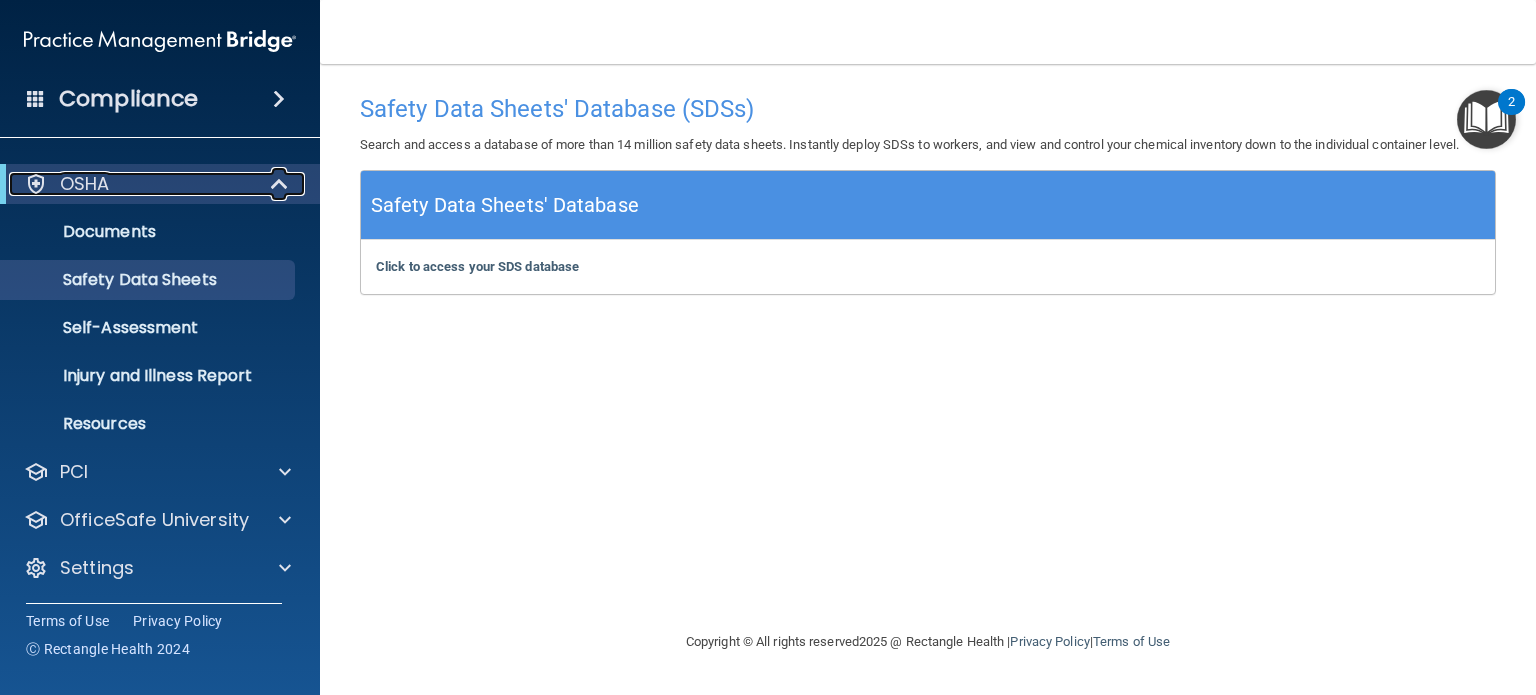 click at bounding box center (280, 184) 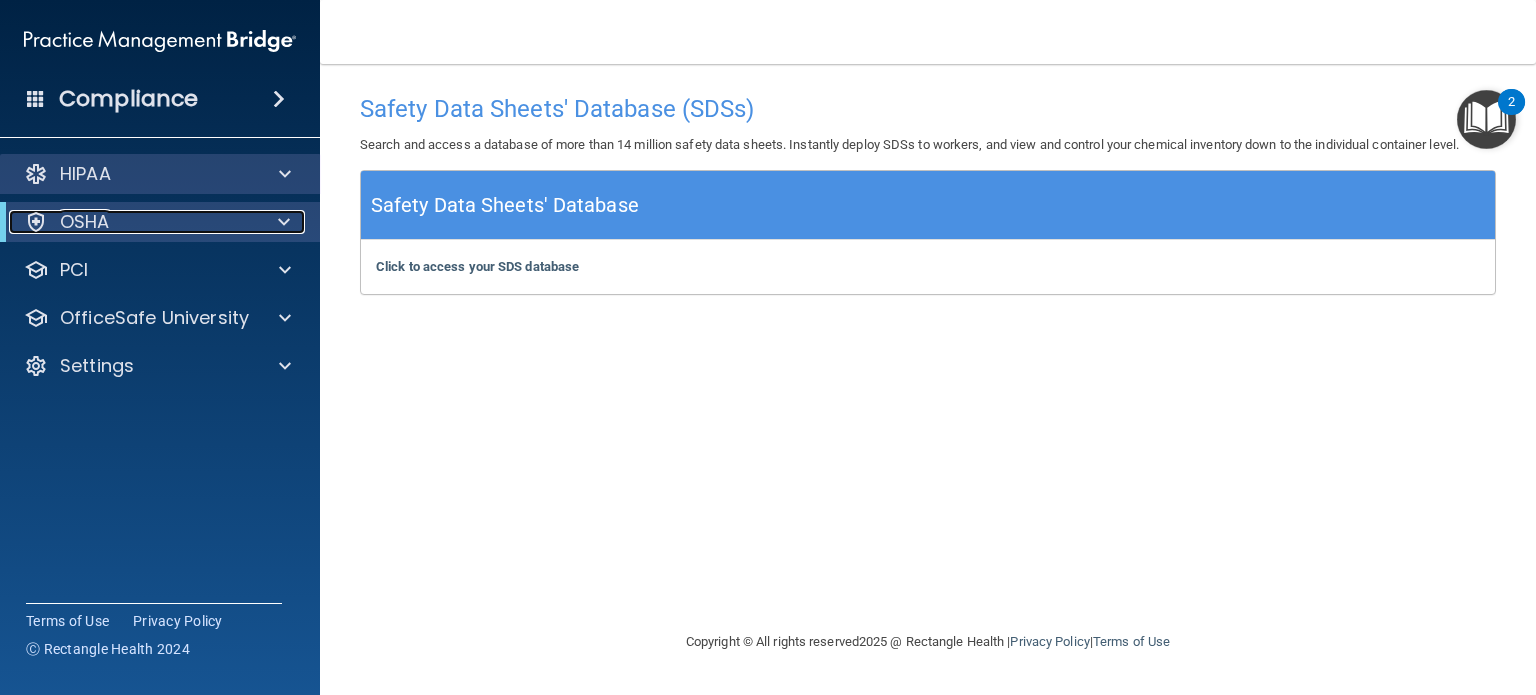 scroll, scrollTop: 0, scrollLeft: 0, axis: both 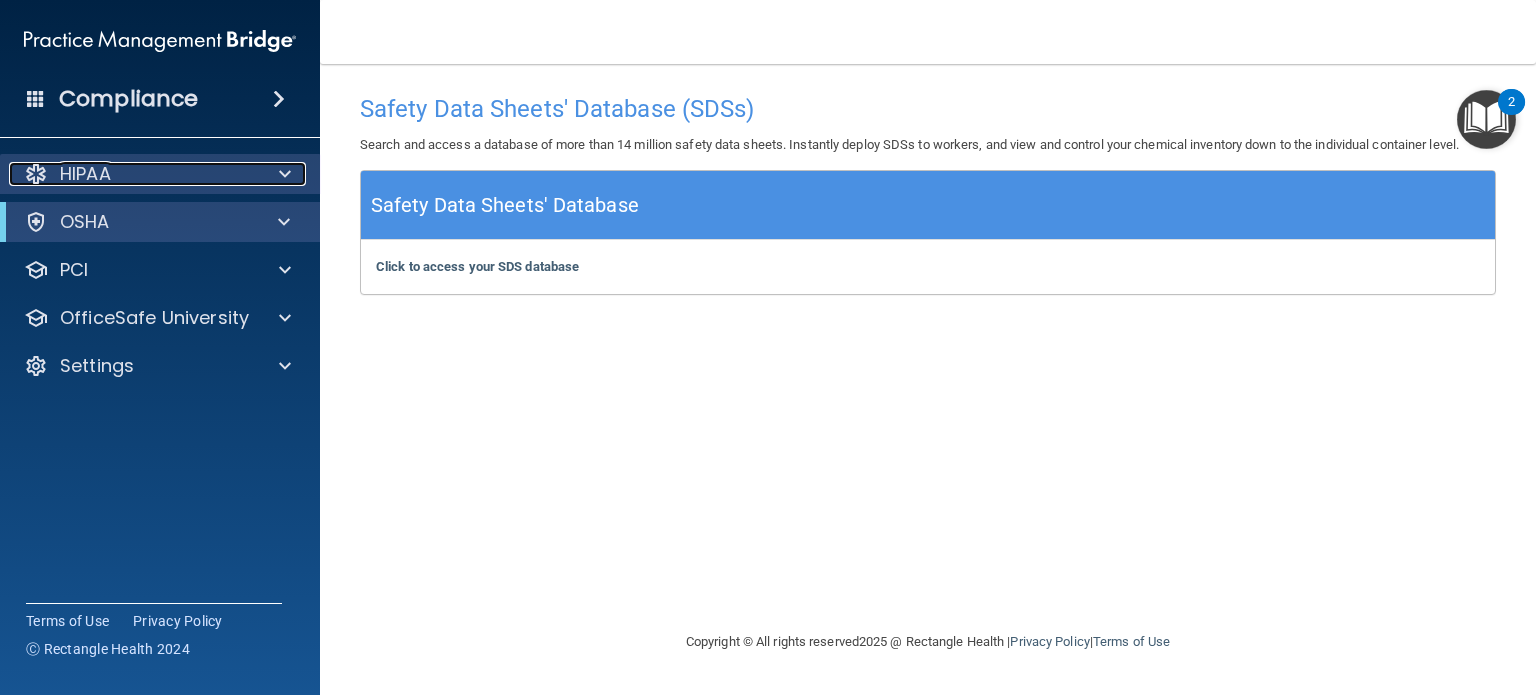 click at bounding box center [285, 174] 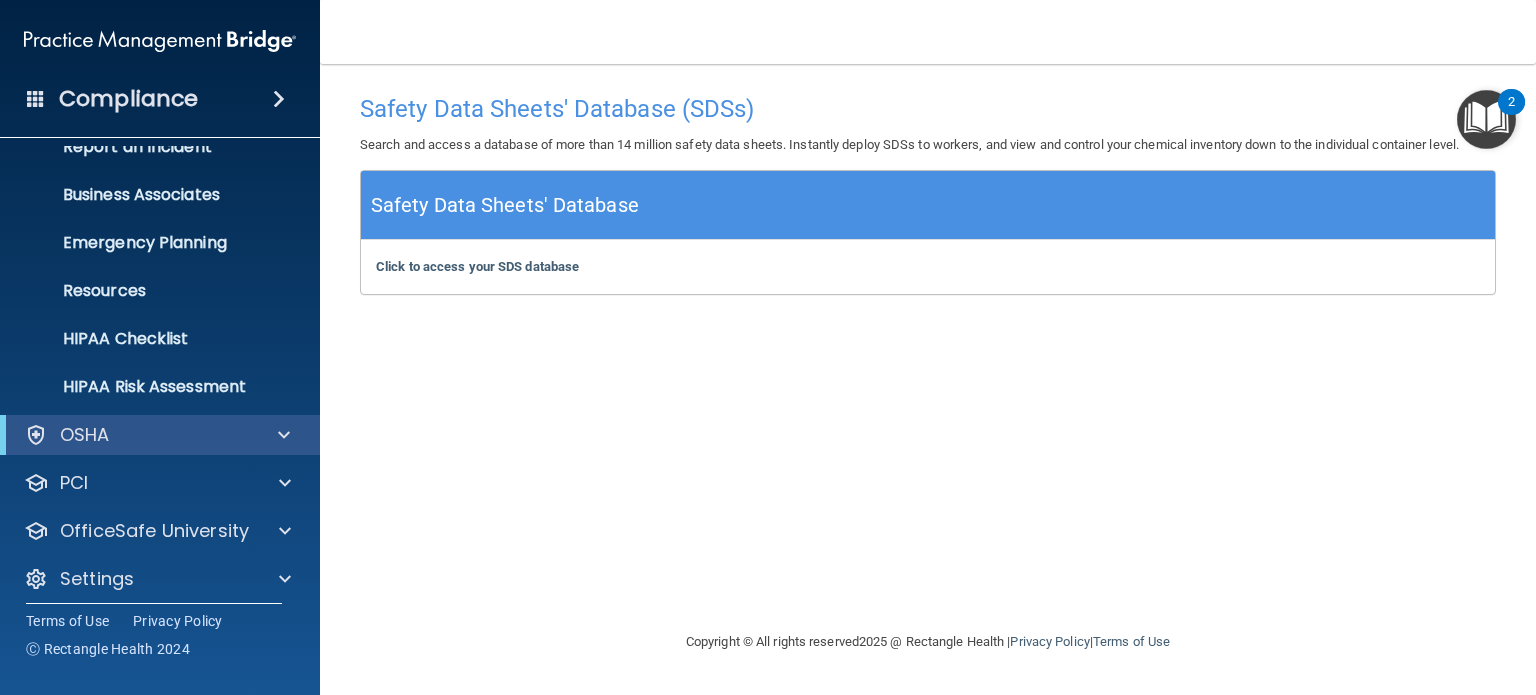 scroll, scrollTop: 134, scrollLeft: 0, axis: vertical 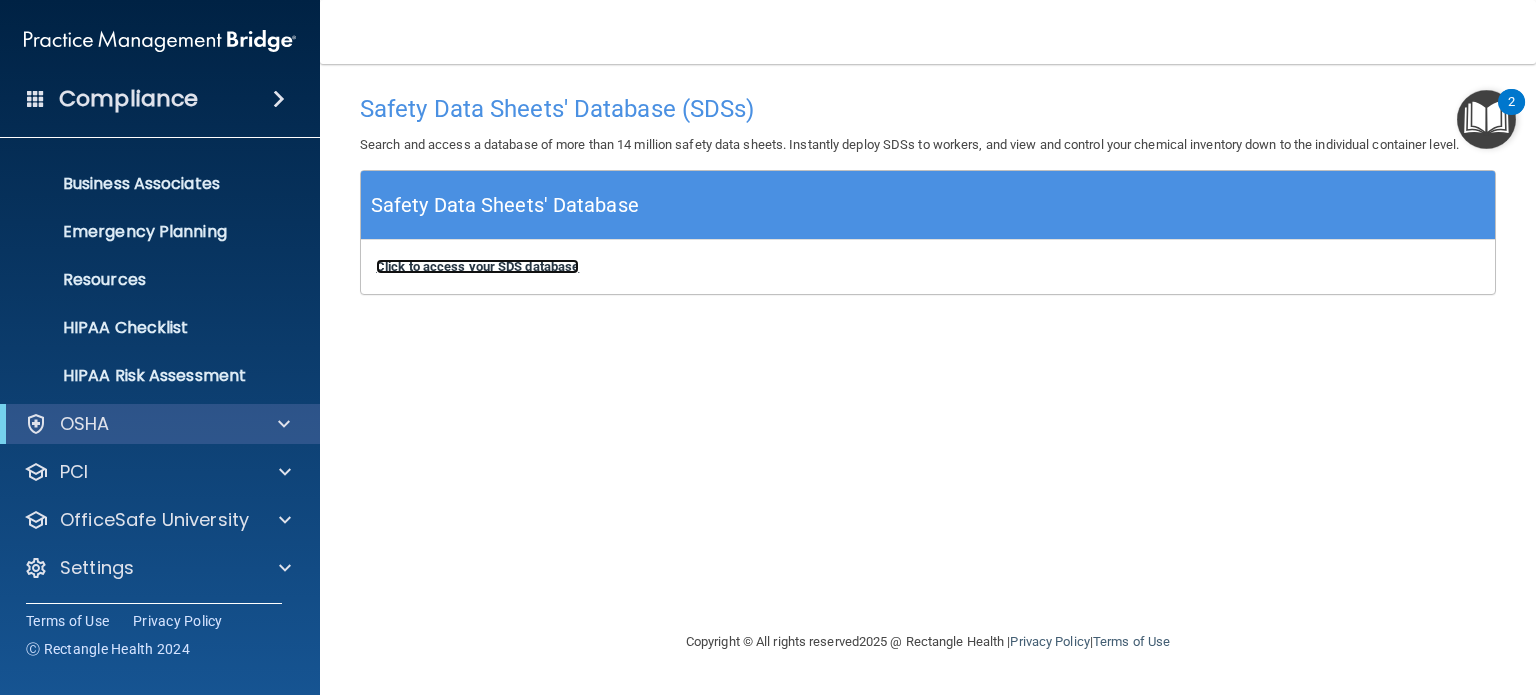 click on "Click to access your SDS database" at bounding box center (477, 266) 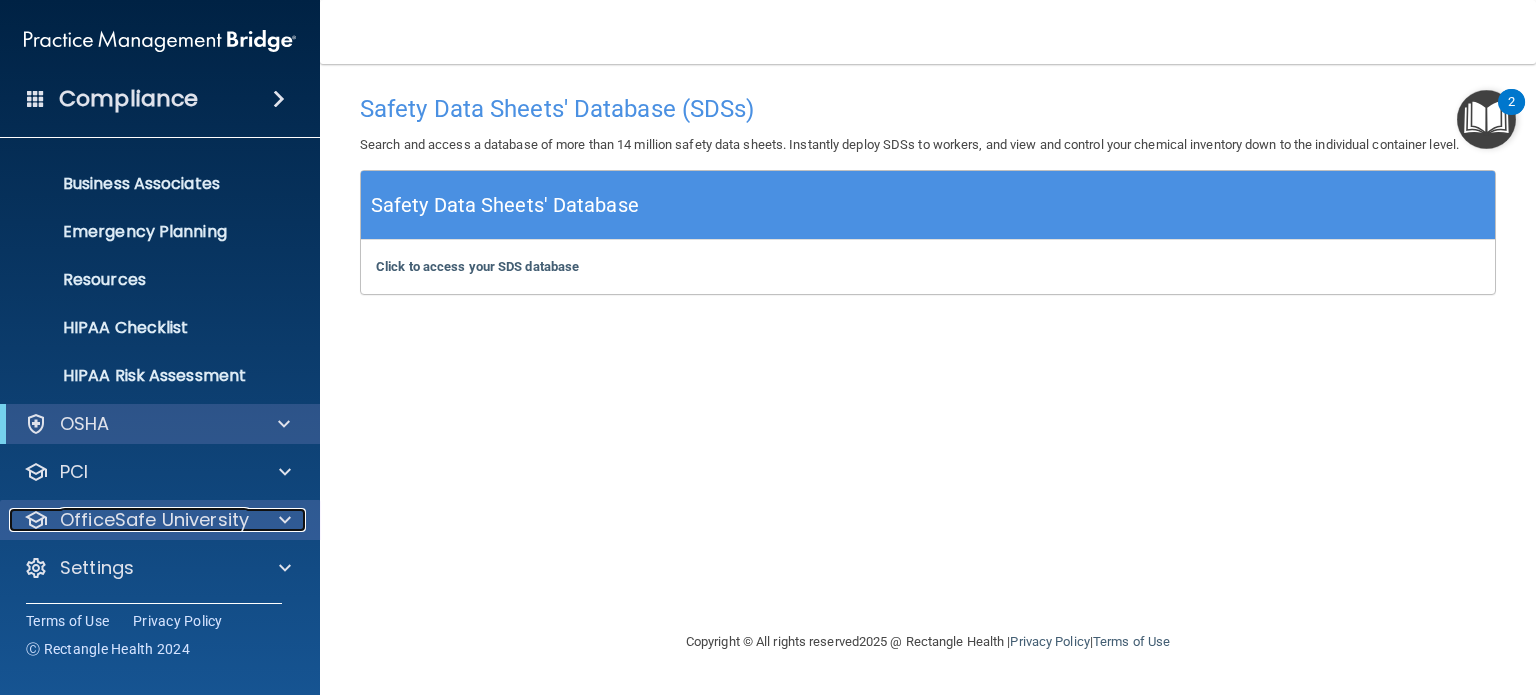 click at bounding box center [285, 520] 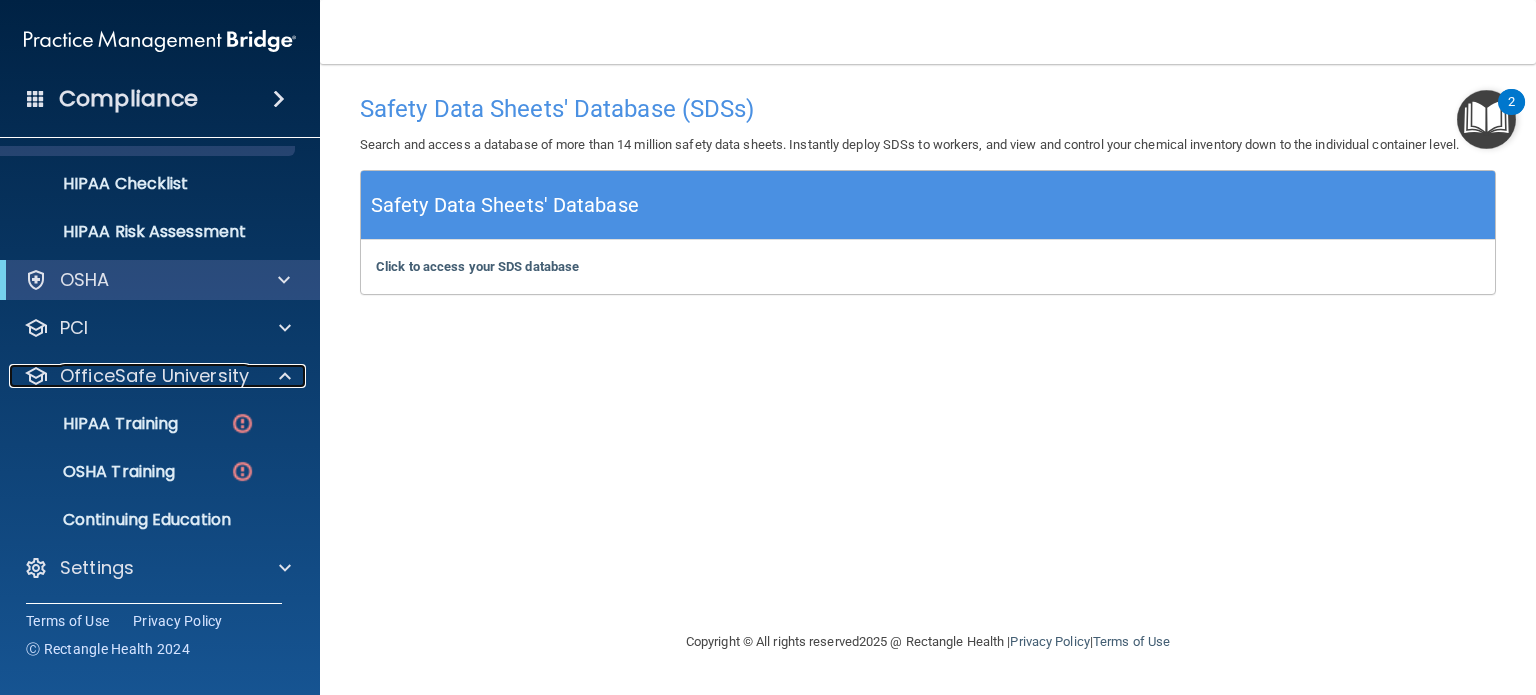 scroll, scrollTop: 78, scrollLeft: 0, axis: vertical 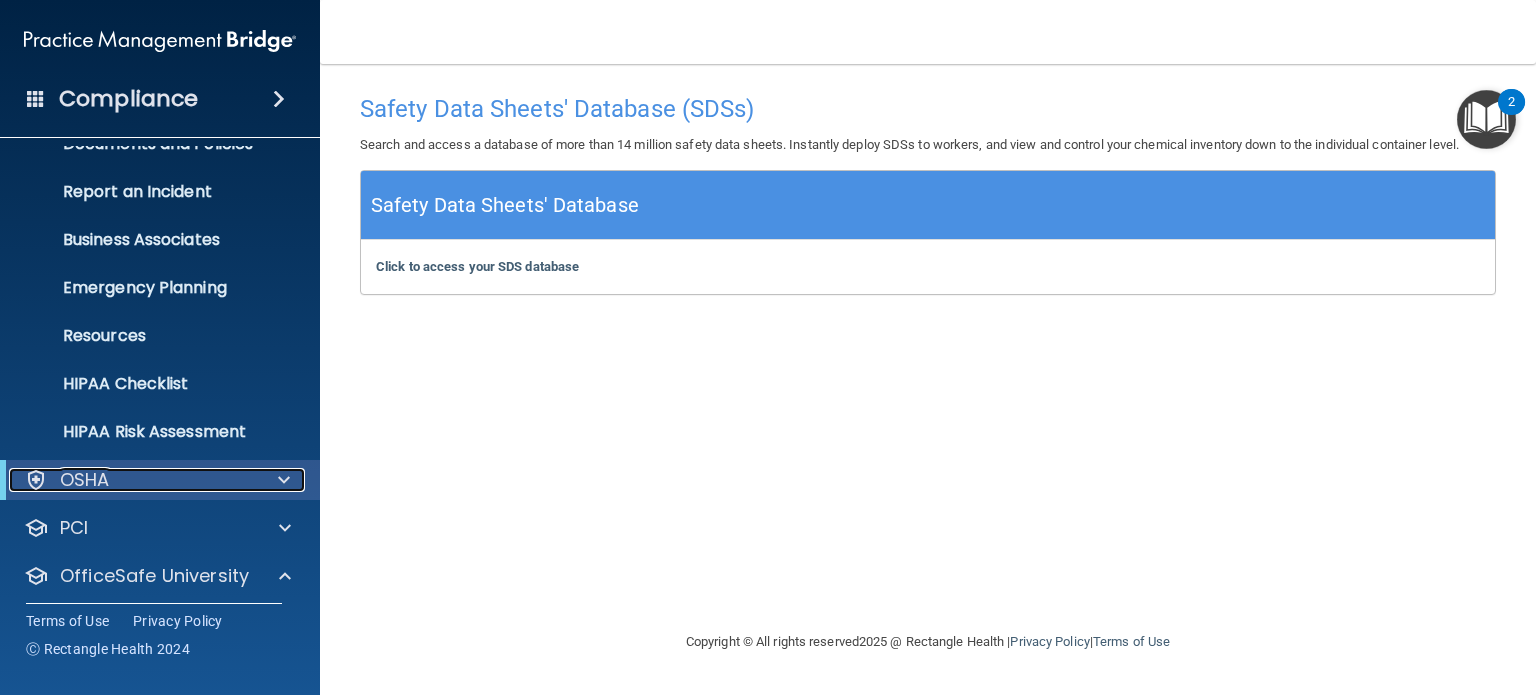 click at bounding box center [284, 480] 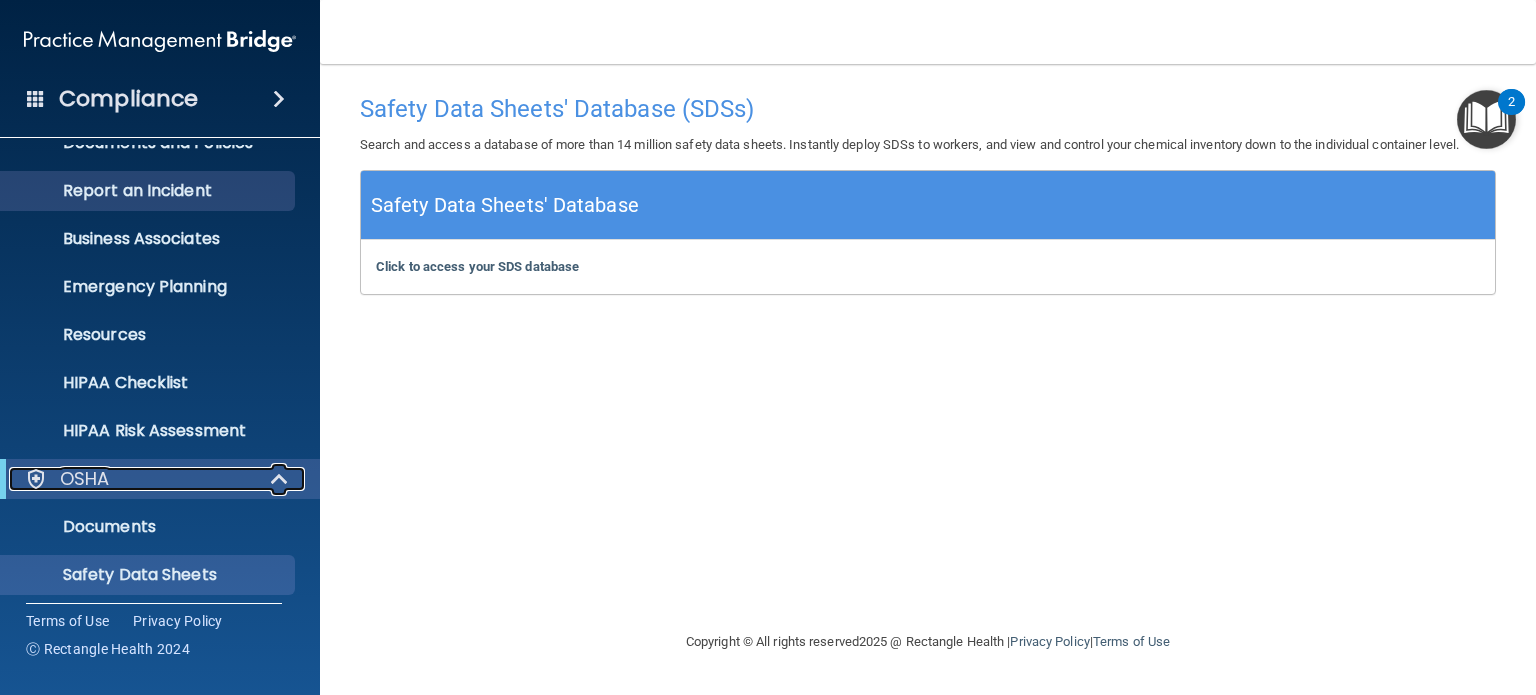 scroll, scrollTop: 0, scrollLeft: 0, axis: both 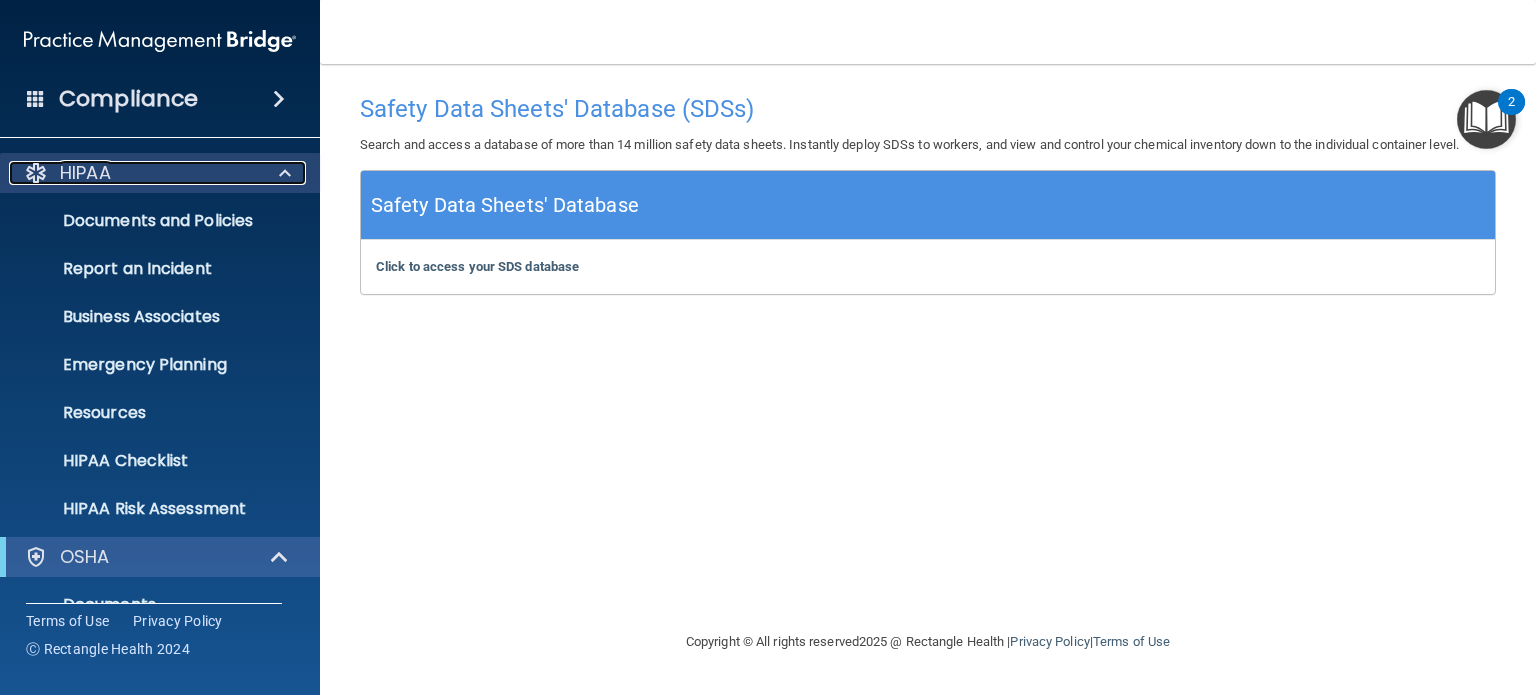 click at bounding box center [285, 173] 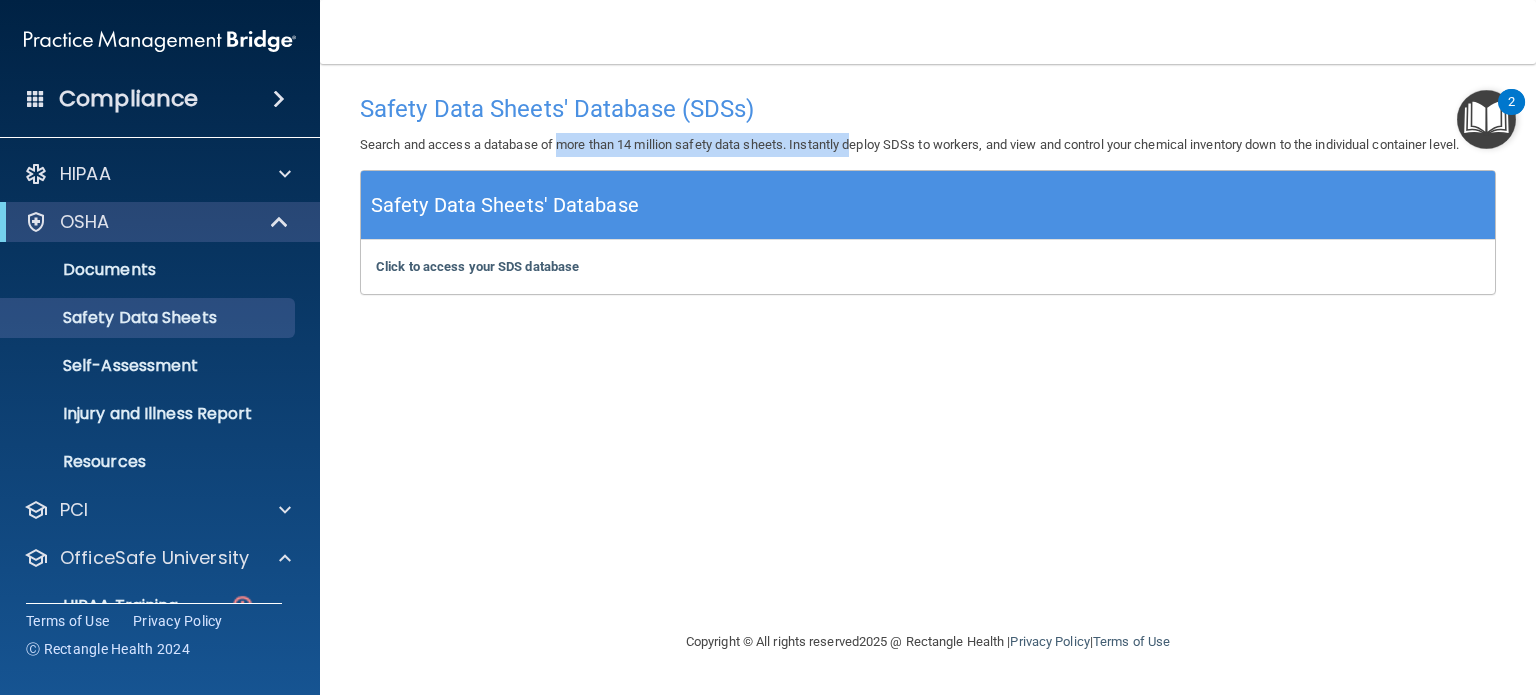 drag, startPoint x: 558, startPoint y: 131, endPoint x: 860, endPoint y: 137, distance: 302.0596 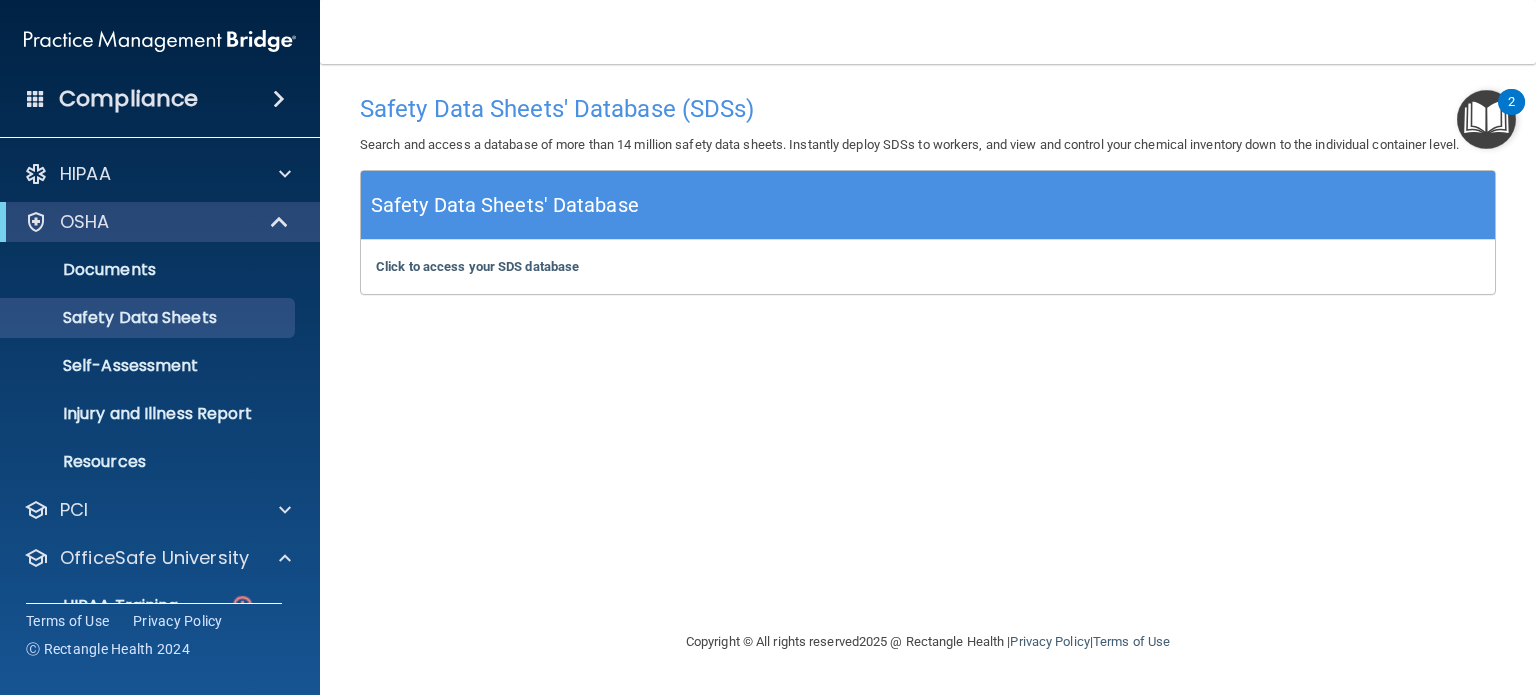 click on "Safety Data Sheets' Database (SDSs)   Search and access a database of more than 14 million safety data sheets. Instantly deploy SDSs to workers, and view and control your chemical inventory down to the individual container level." at bounding box center [928, 127] 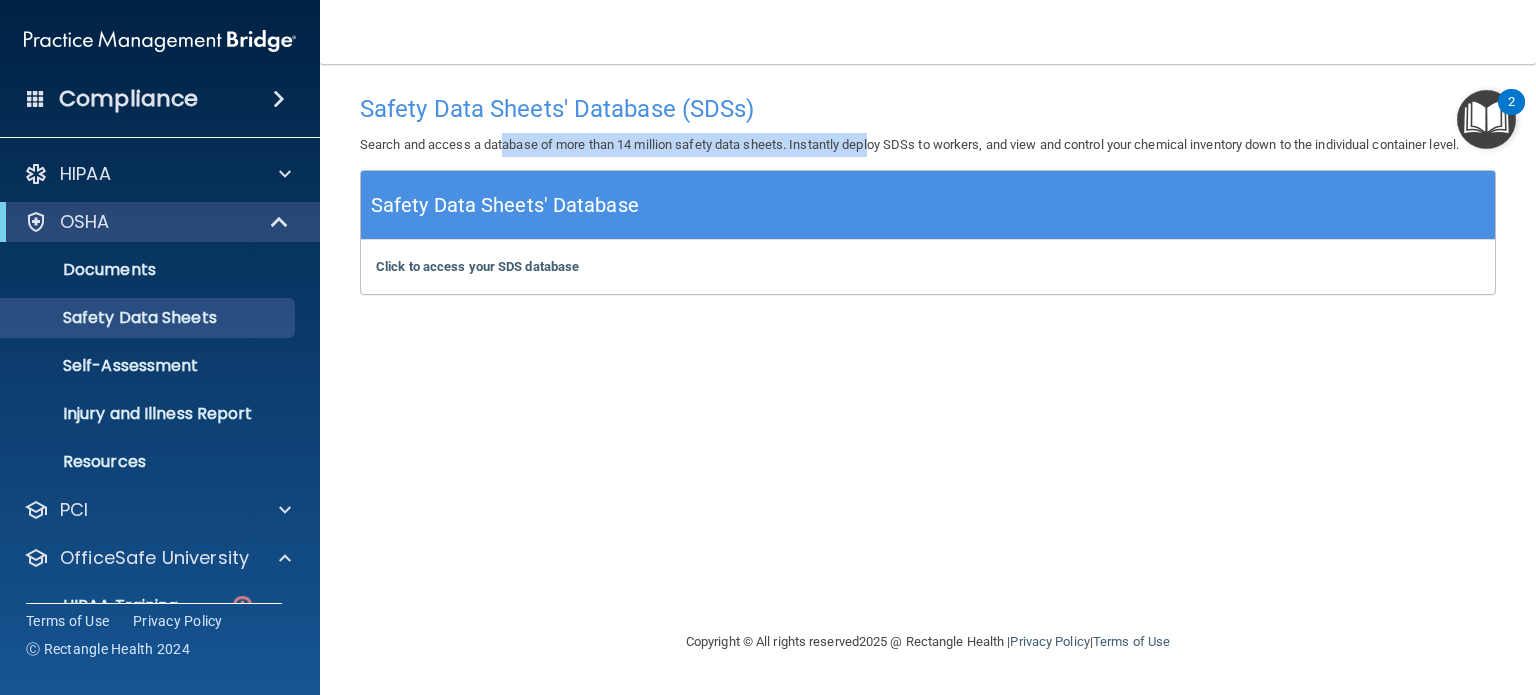 drag, startPoint x: 874, startPoint y: 140, endPoint x: 503, endPoint y: 136, distance: 371.02158 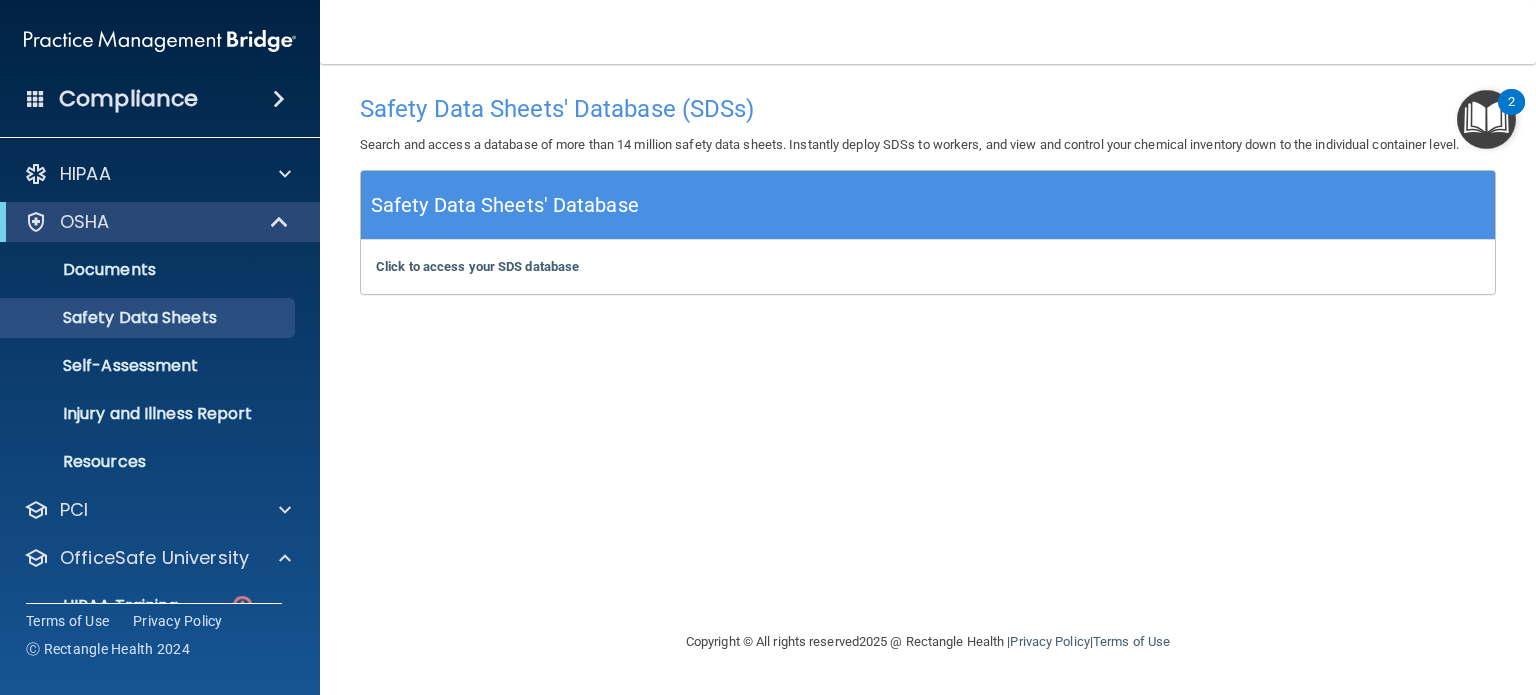click on "Safety Data Sheets' Database (SDSs)   Search and access a database of more than 14 million safety data sheets. Instantly deploy SDSs to workers, and view and control your chemical inventory down to the individual container level.           Safety Data Sheets' Database          Click to access your SDS database      Click to access your SDS database" at bounding box center (928, 347) 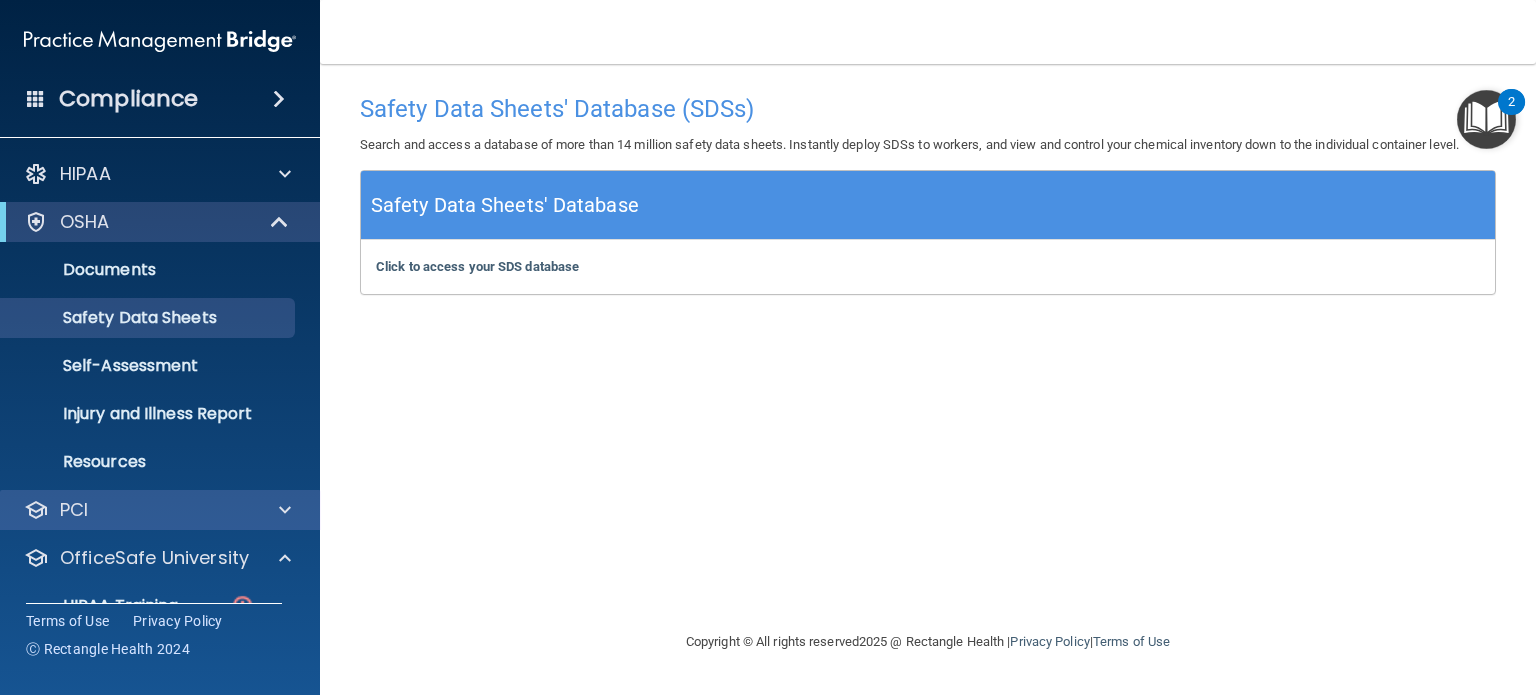 scroll, scrollTop: 182, scrollLeft: 0, axis: vertical 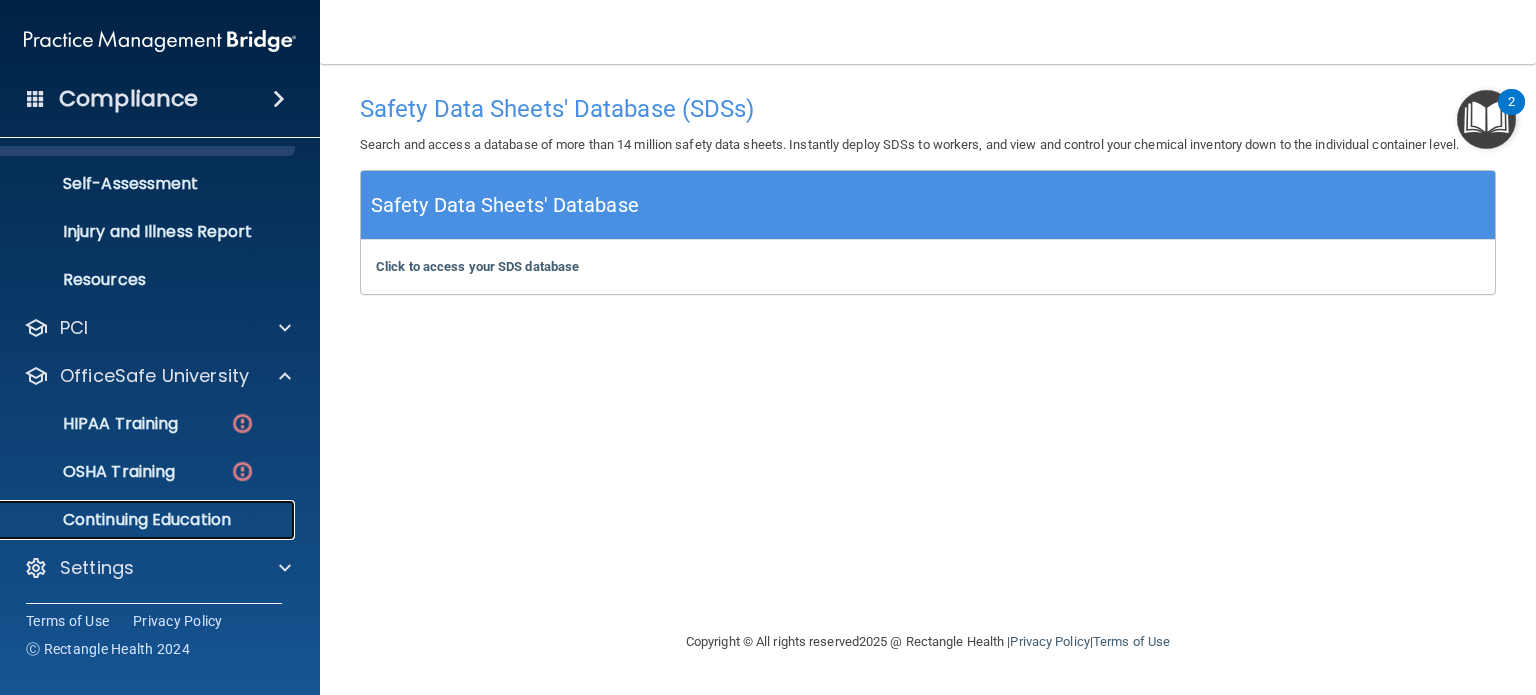 drag, startPoint x: 198, startPoint y: 518, endPoint x: 254, endPoint y: 496, distance: 60.166435 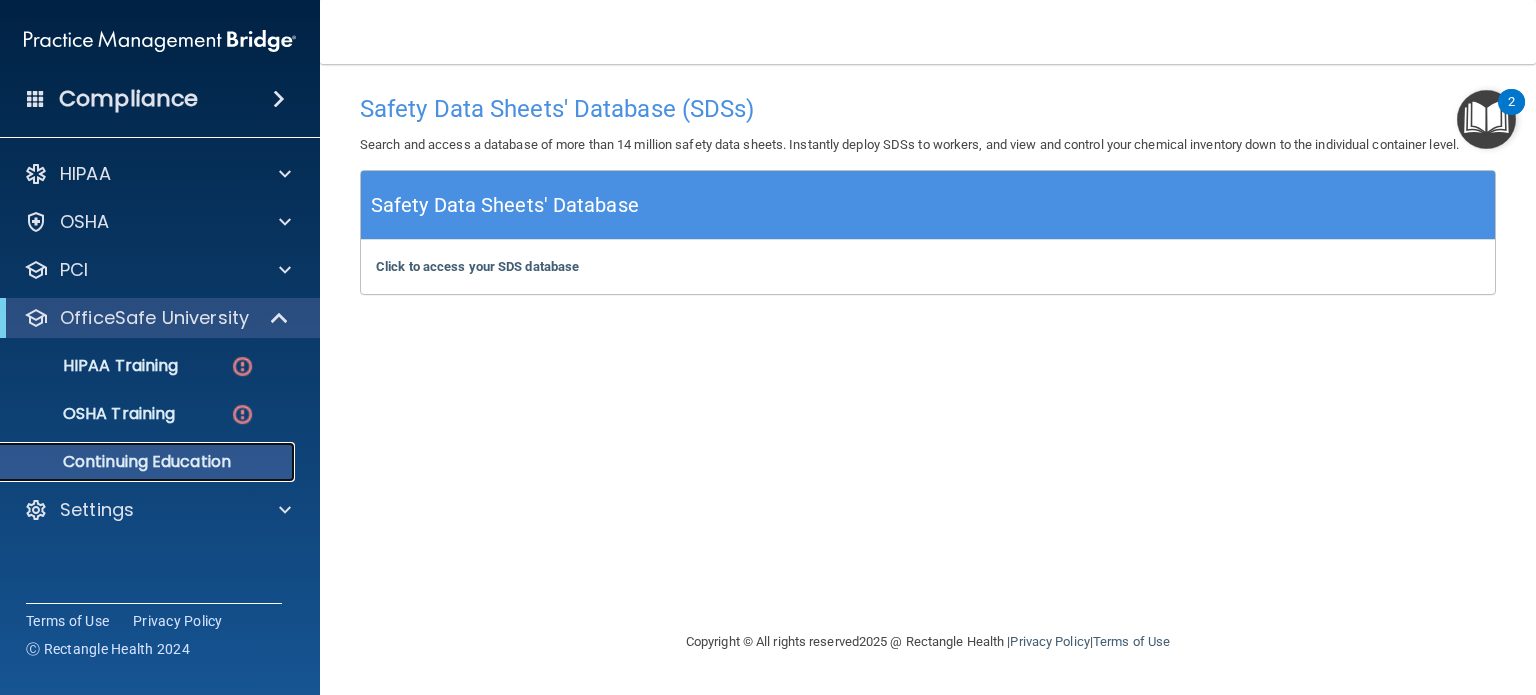 scroll, scrollTop: 0, scrollLeft: 0, axis: both 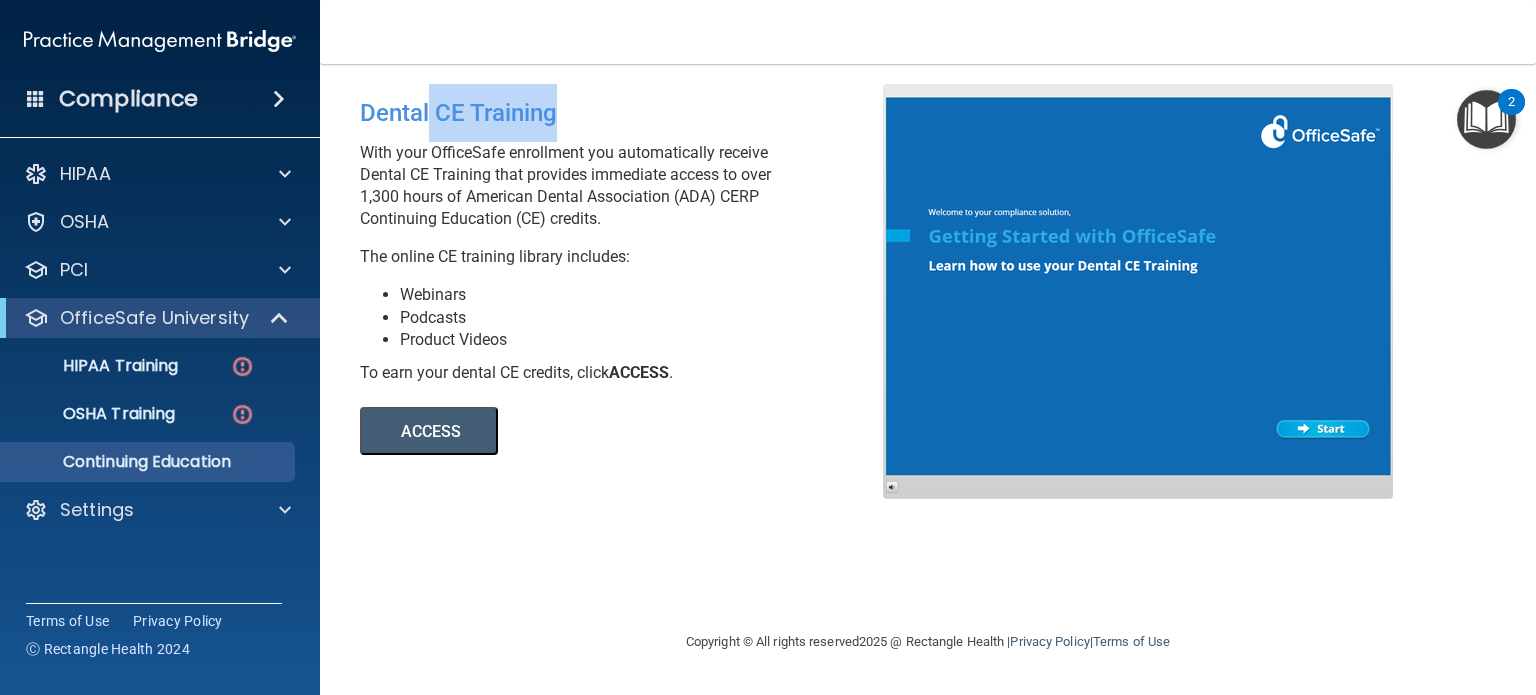 drag, startPoint x: 430, startPoint y: 117, endPoint x: 627, endPoint y: 115, distance: 197.01015 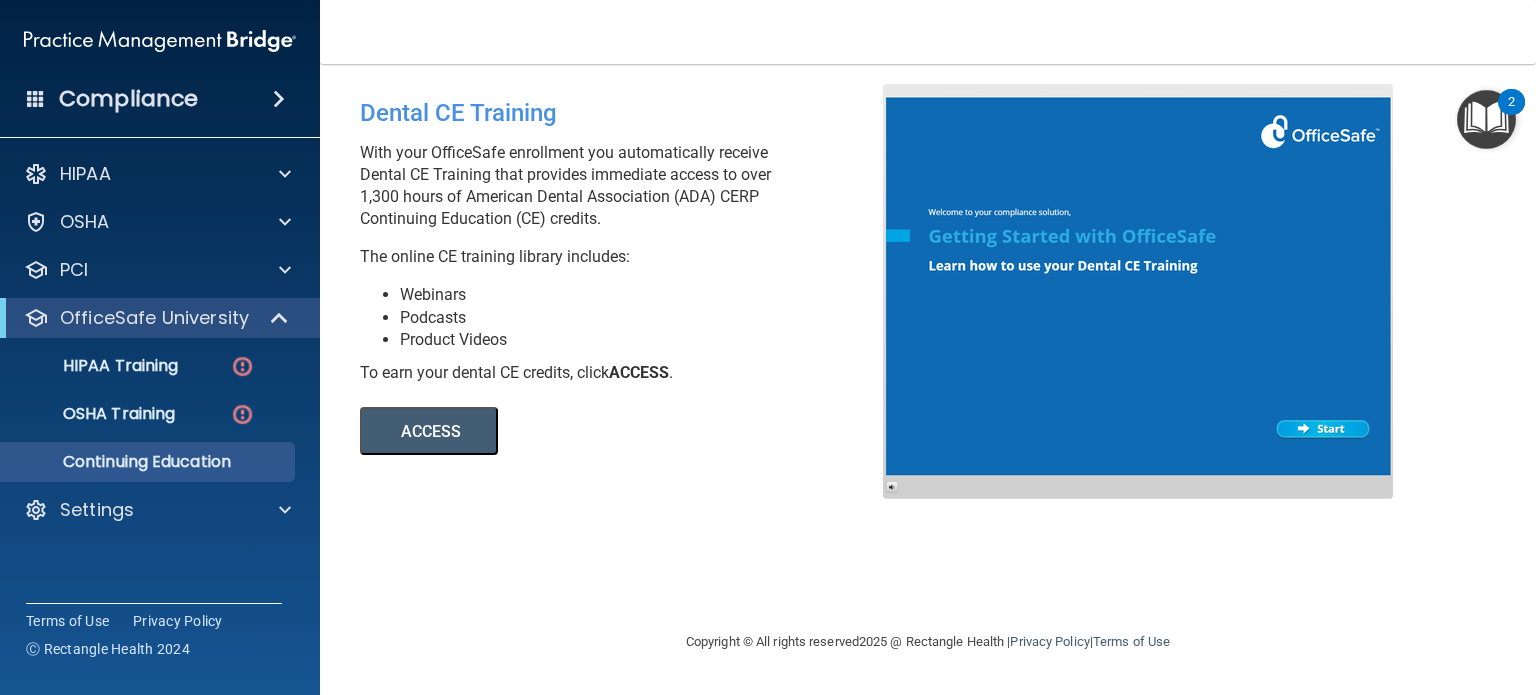 drag, startPoint x: 660, startPoint y: 256, endPoint x: 665, endPoint y: 271, distance: 15.811388 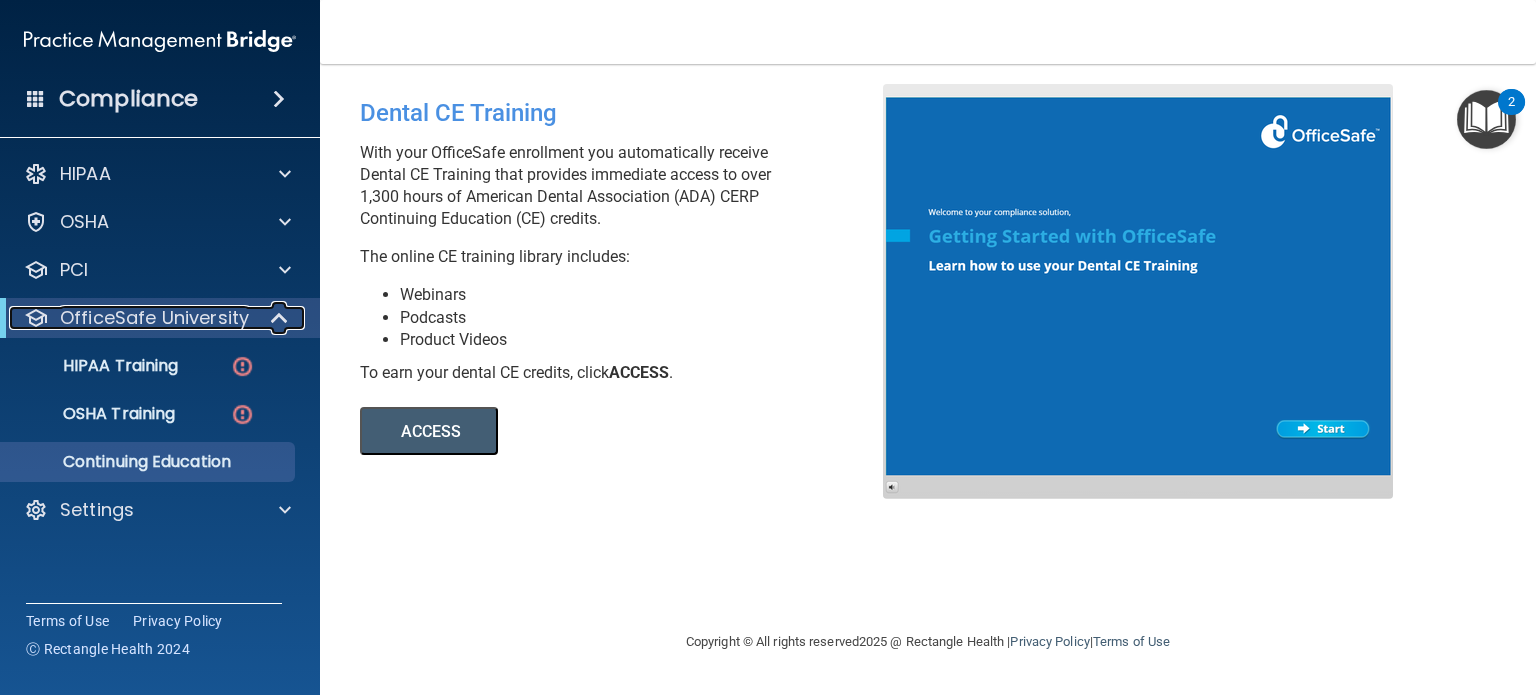 click at bounding box center [281, 318] 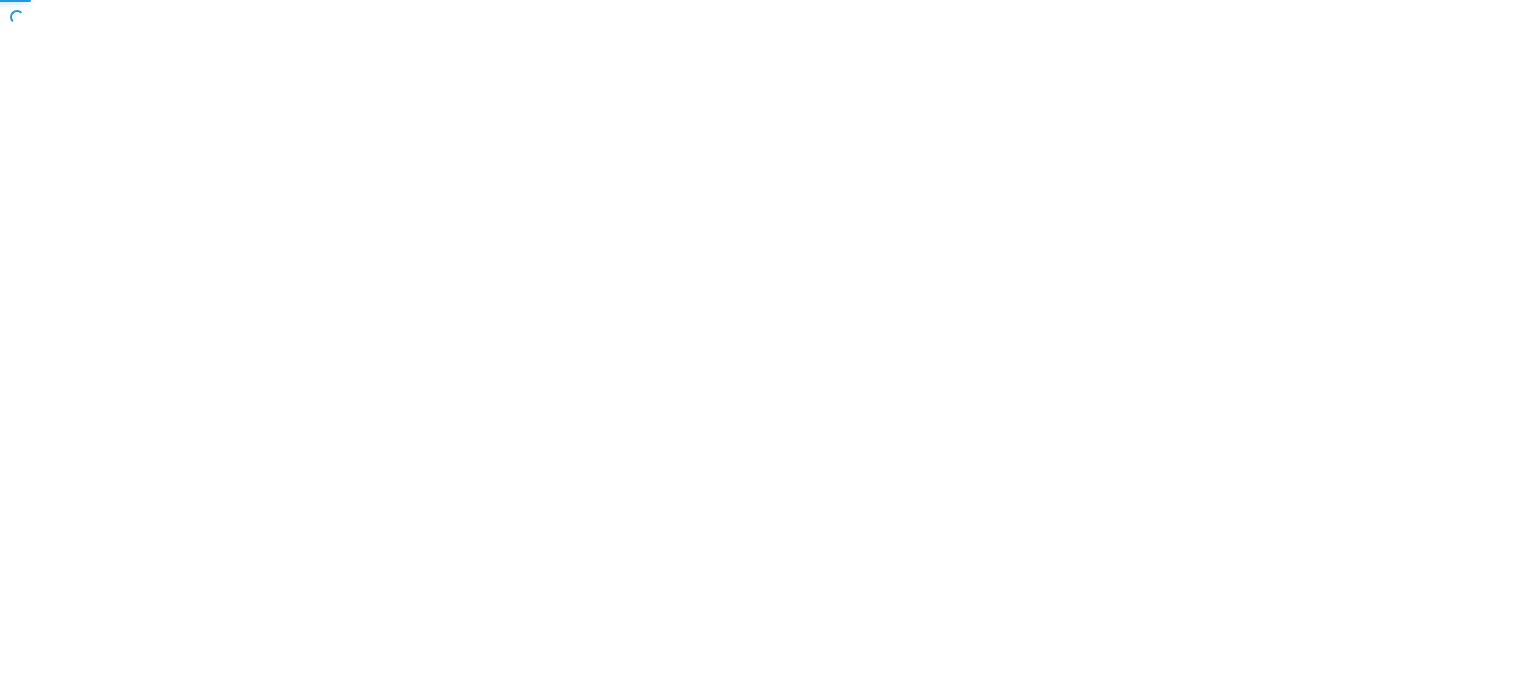 scroll, scrollTop: 0, scrollLeft: 0, axis: both 